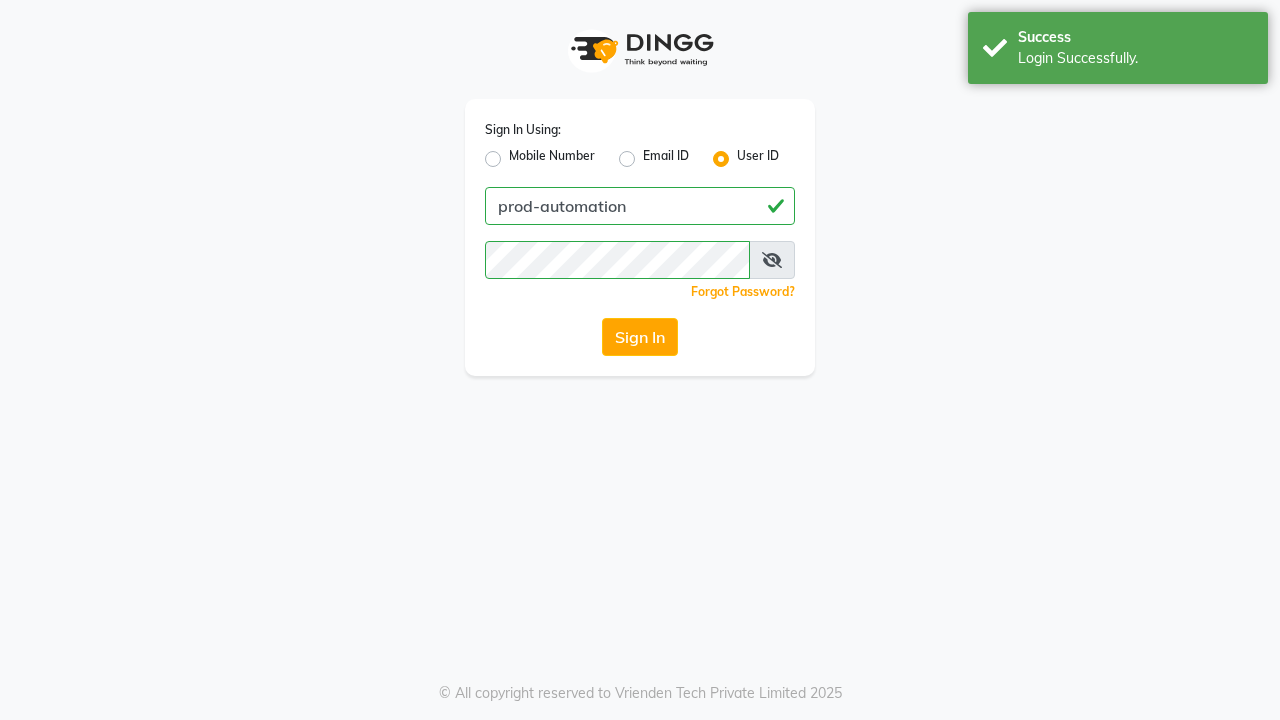 scroll, scrollTop: 0, scrollLeft: 0, axis: both 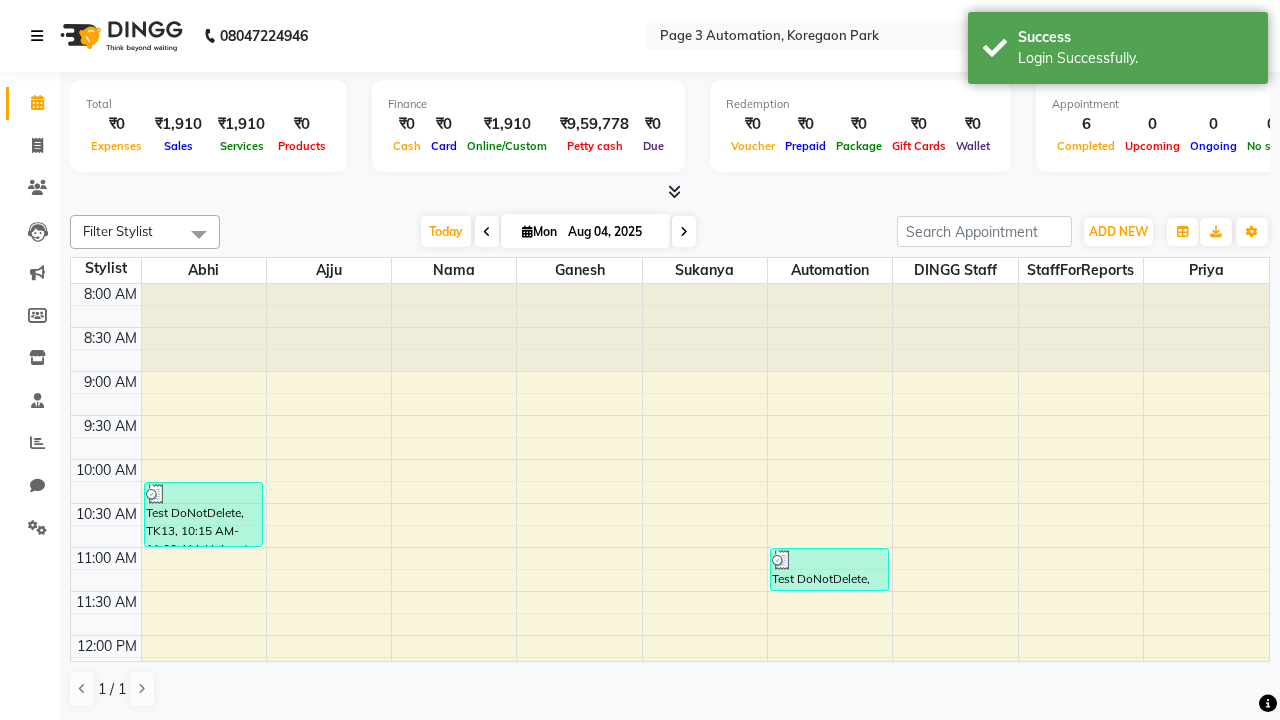 click at bounding box center (37, 36) 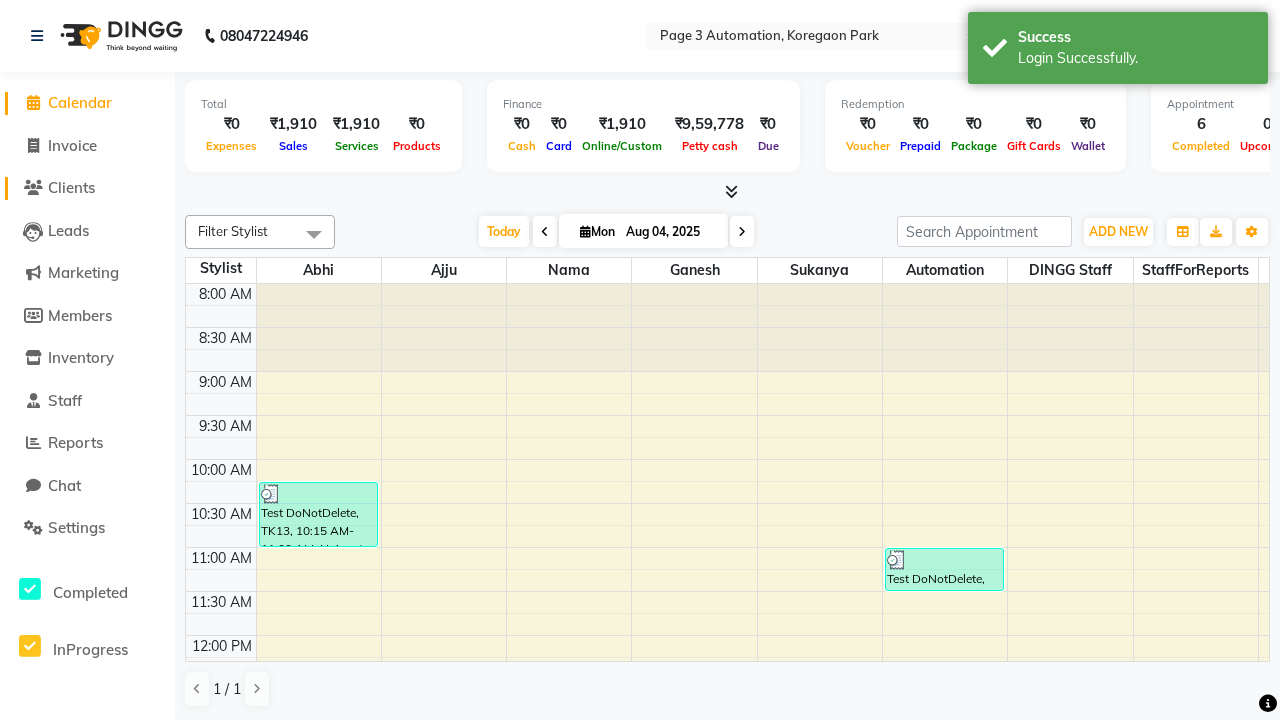 click on "Clients" 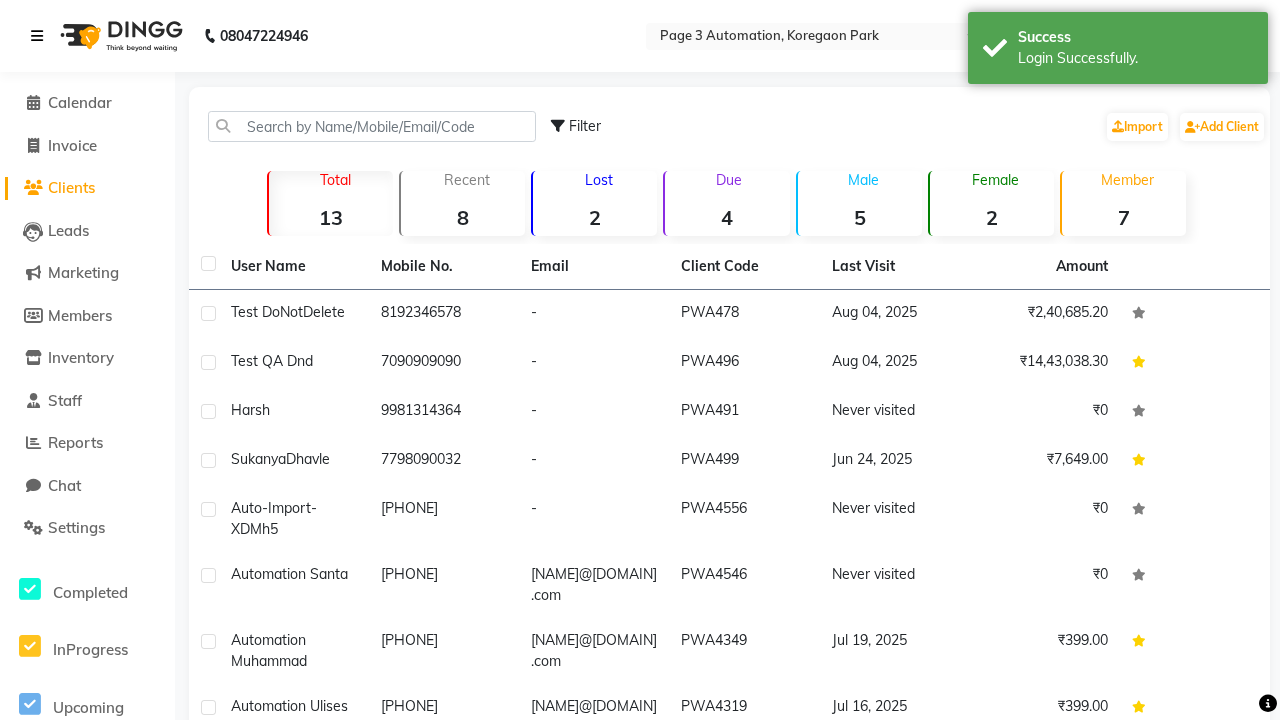 click at bounding box center (37, 36) 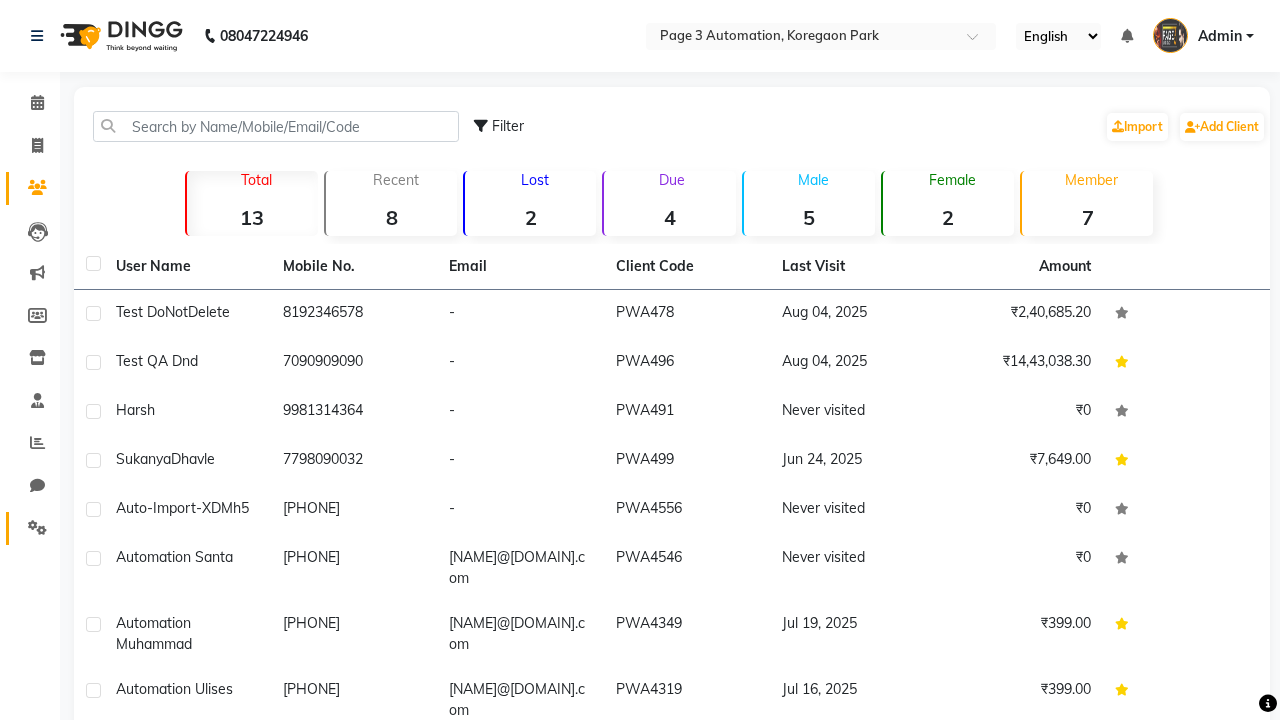 click 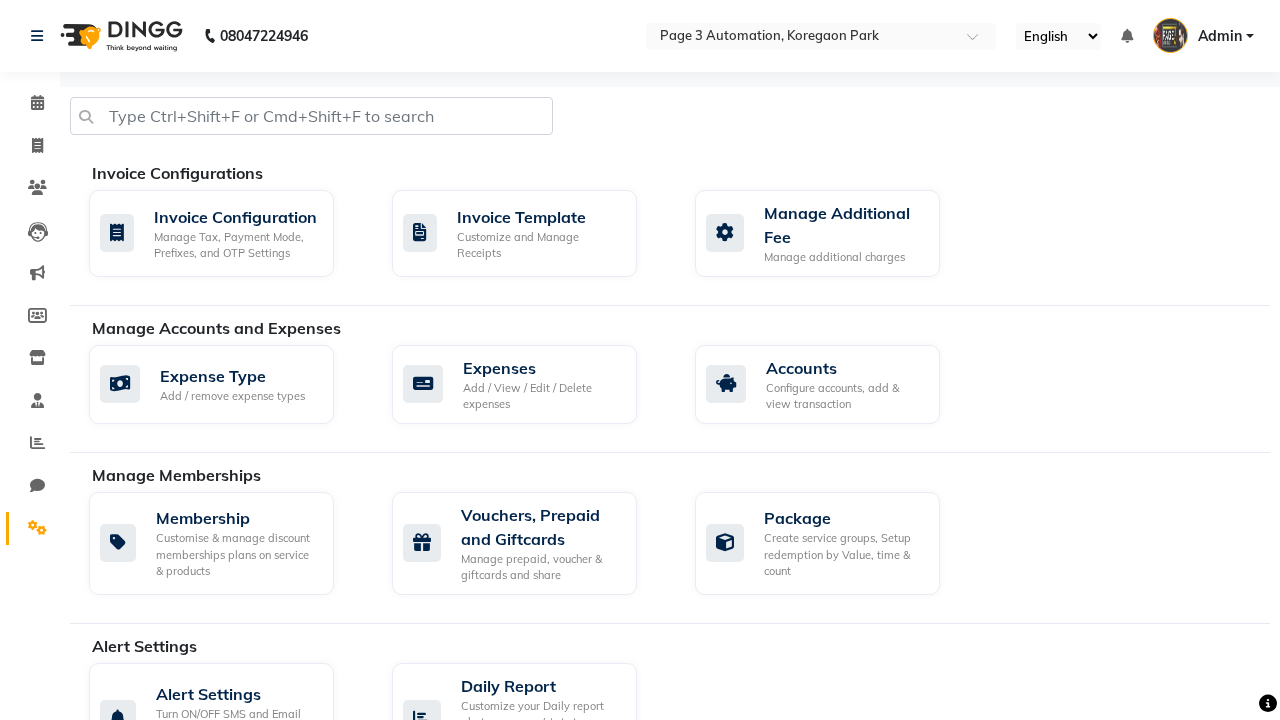 click on "Manage reset opening cash, change password." 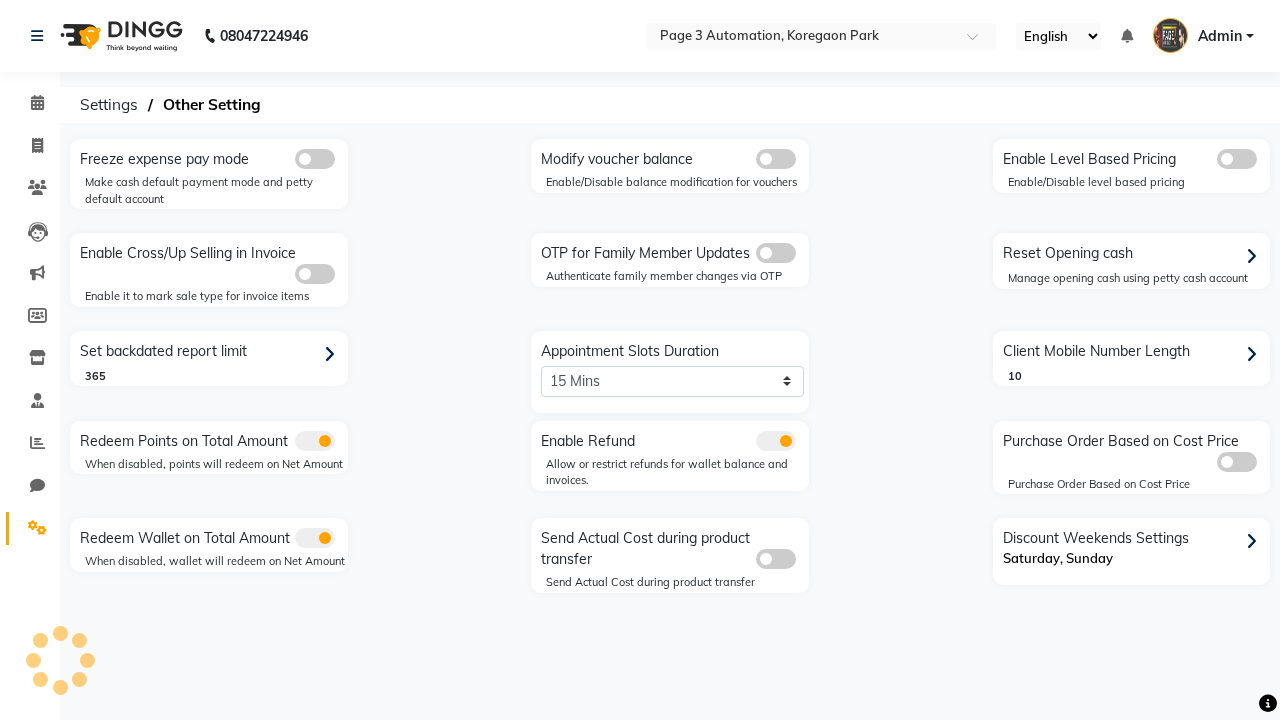 click 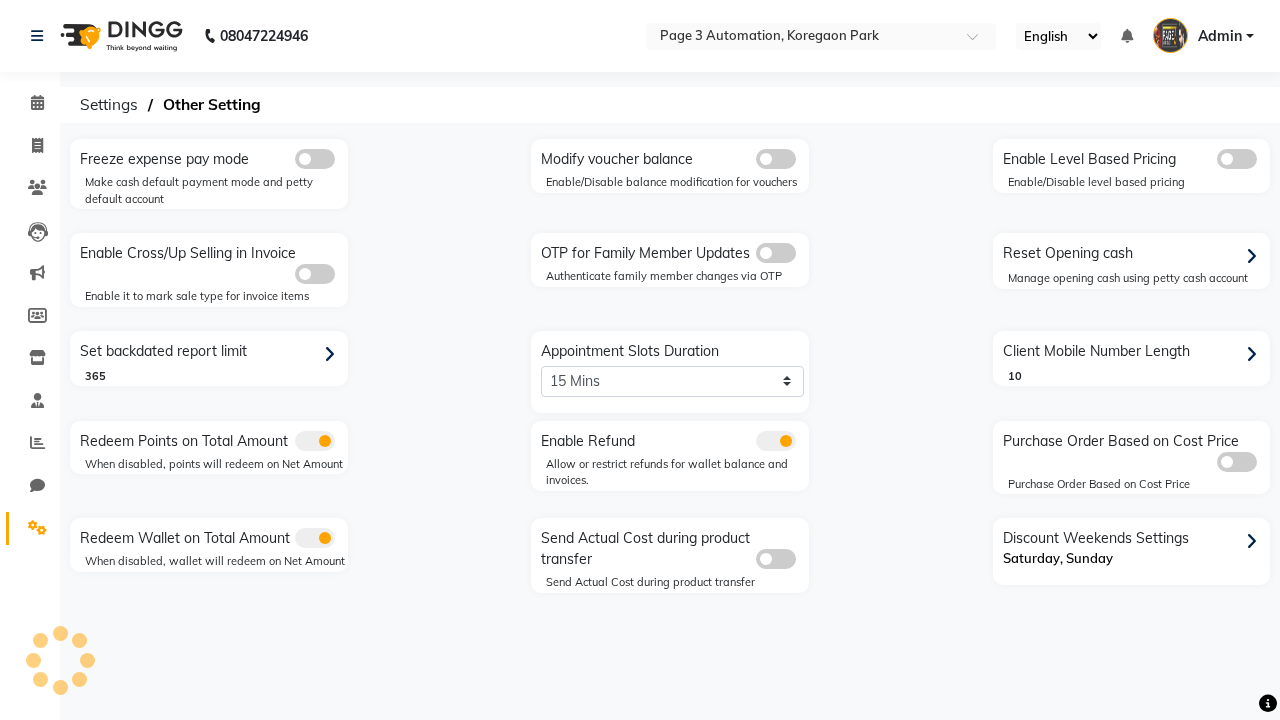 click 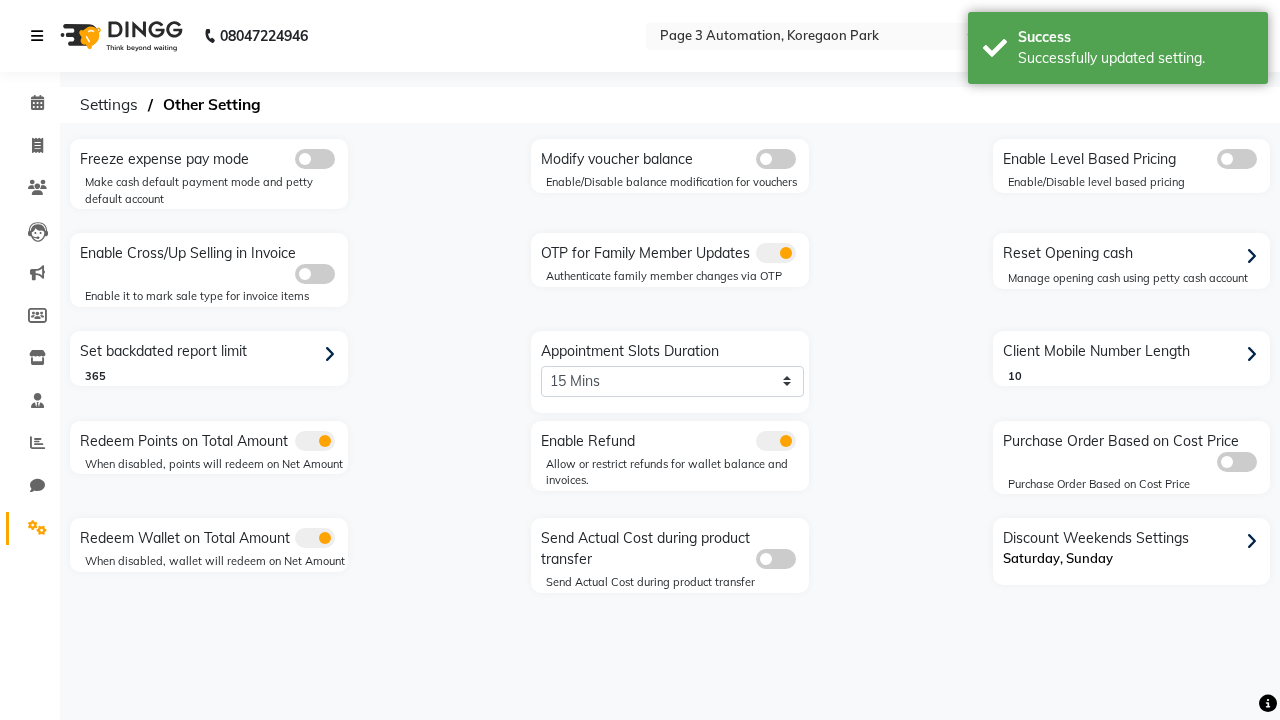 click at bounding box center (37, 36) 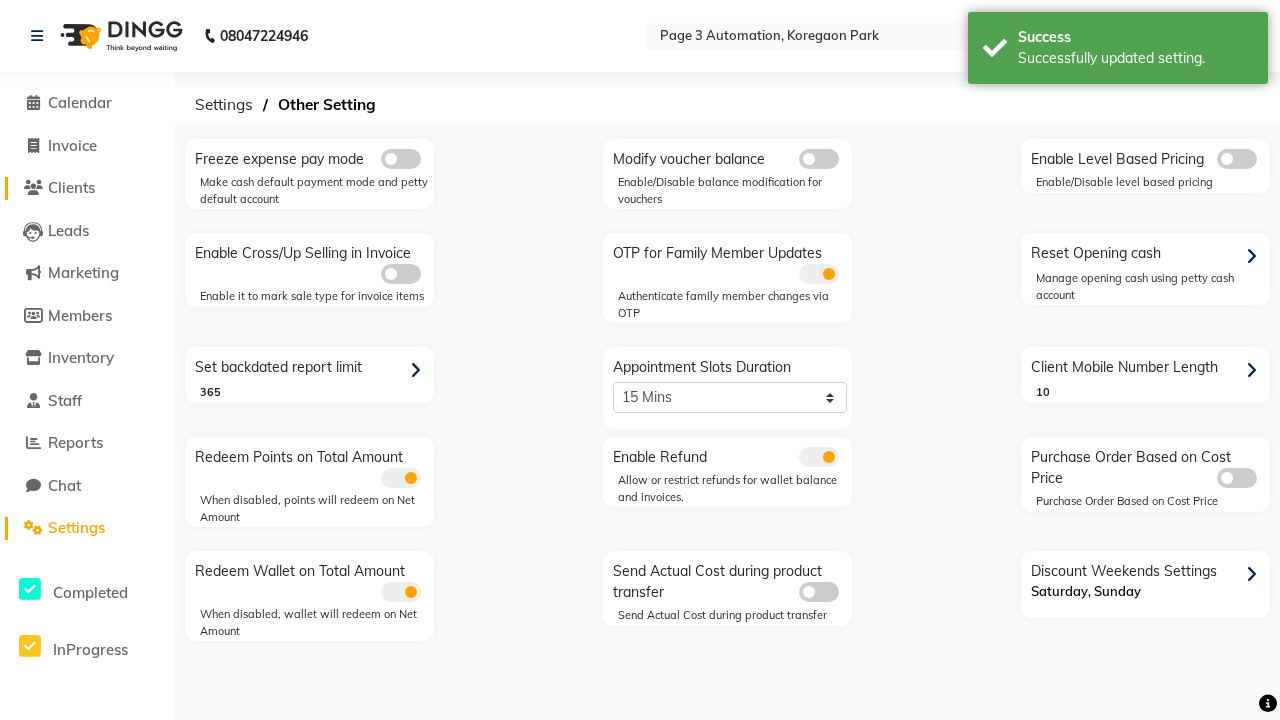 click on "Clients" 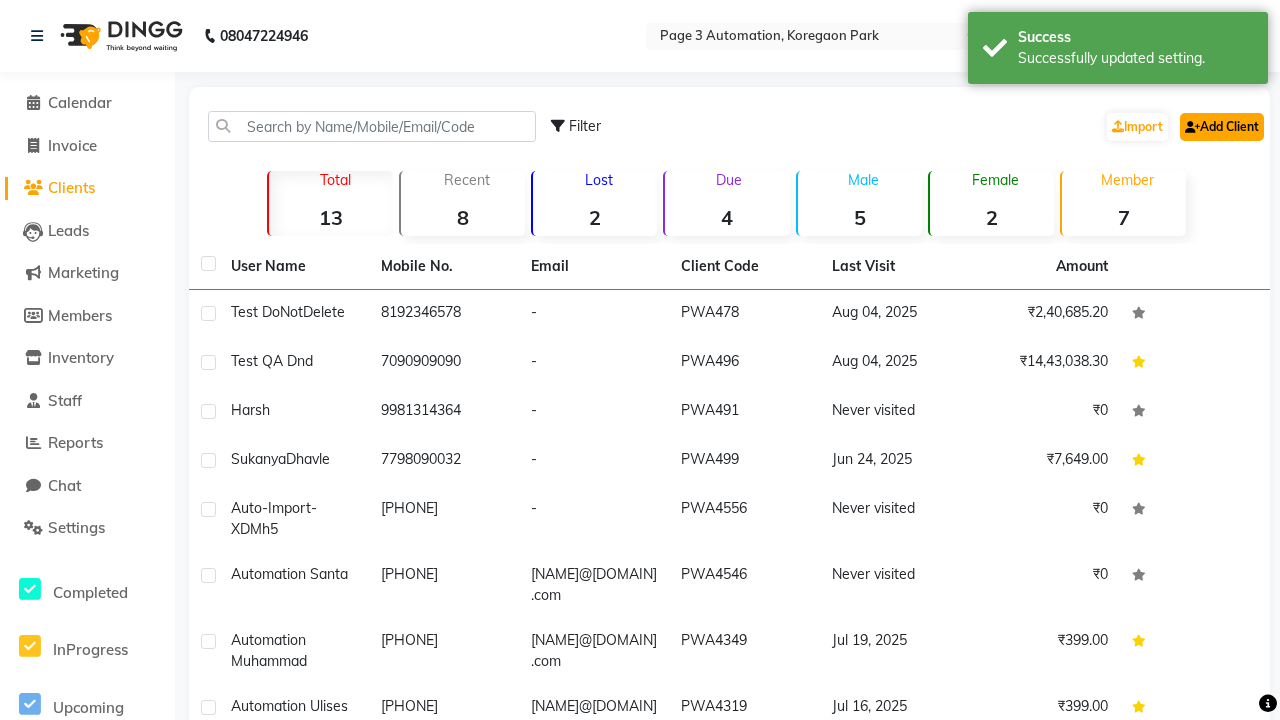 click on "Add Client" 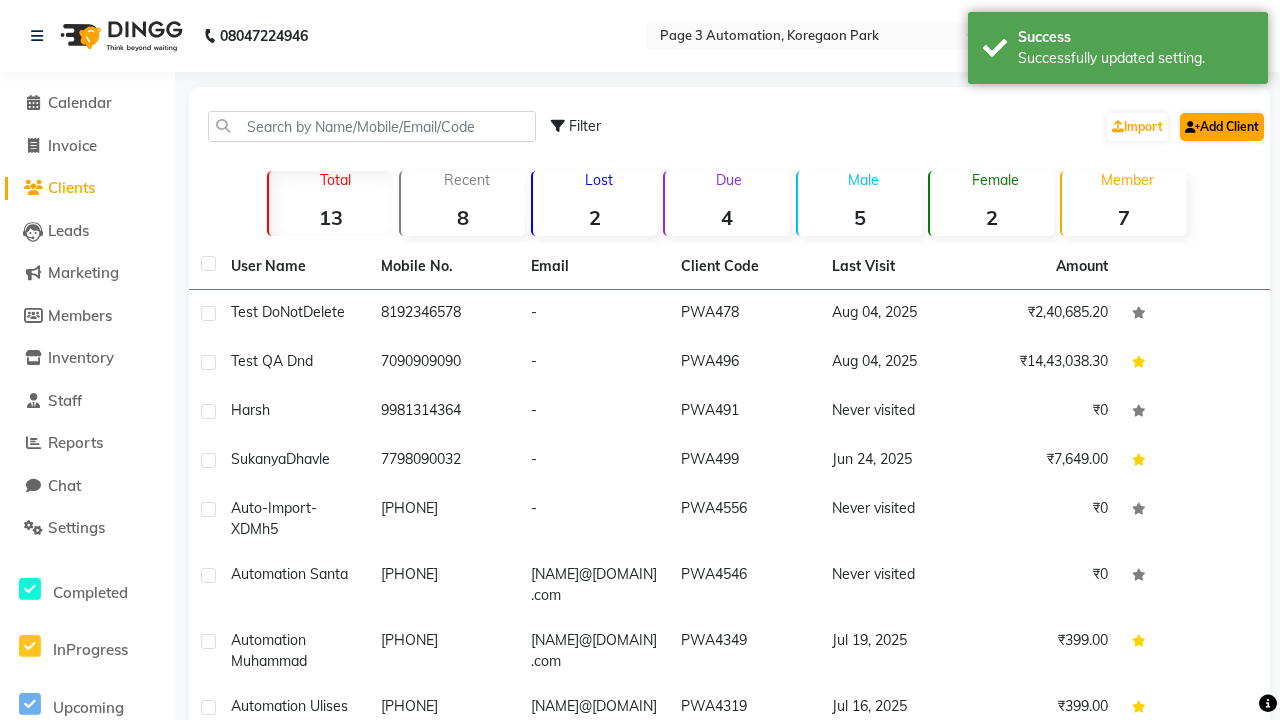 select on "22" 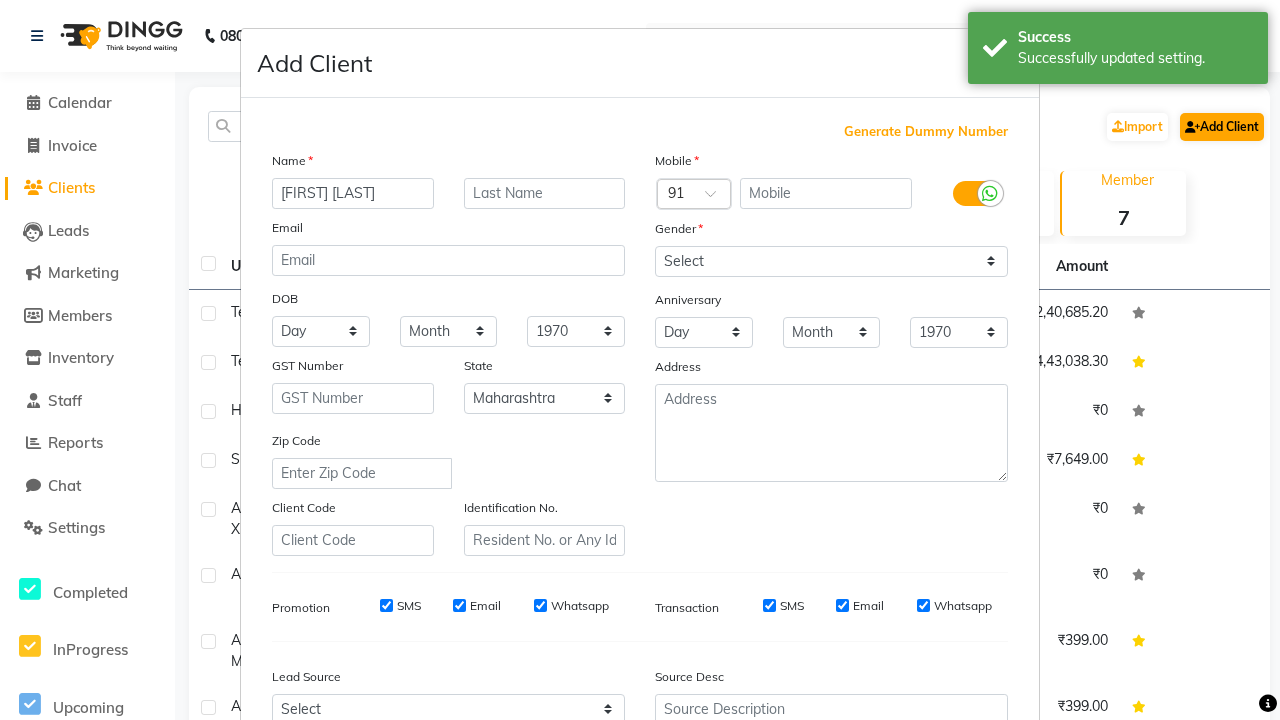 type on "[FIRST] [LAST]" 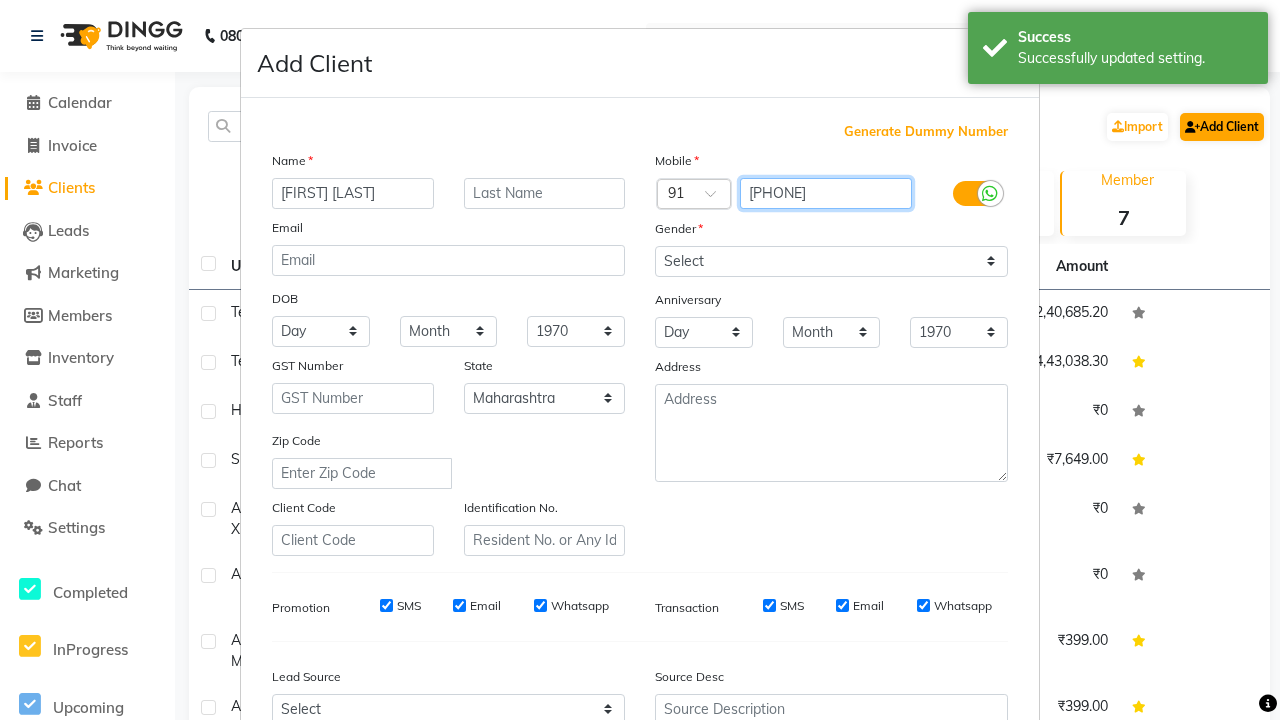 type on "[PHONE]" 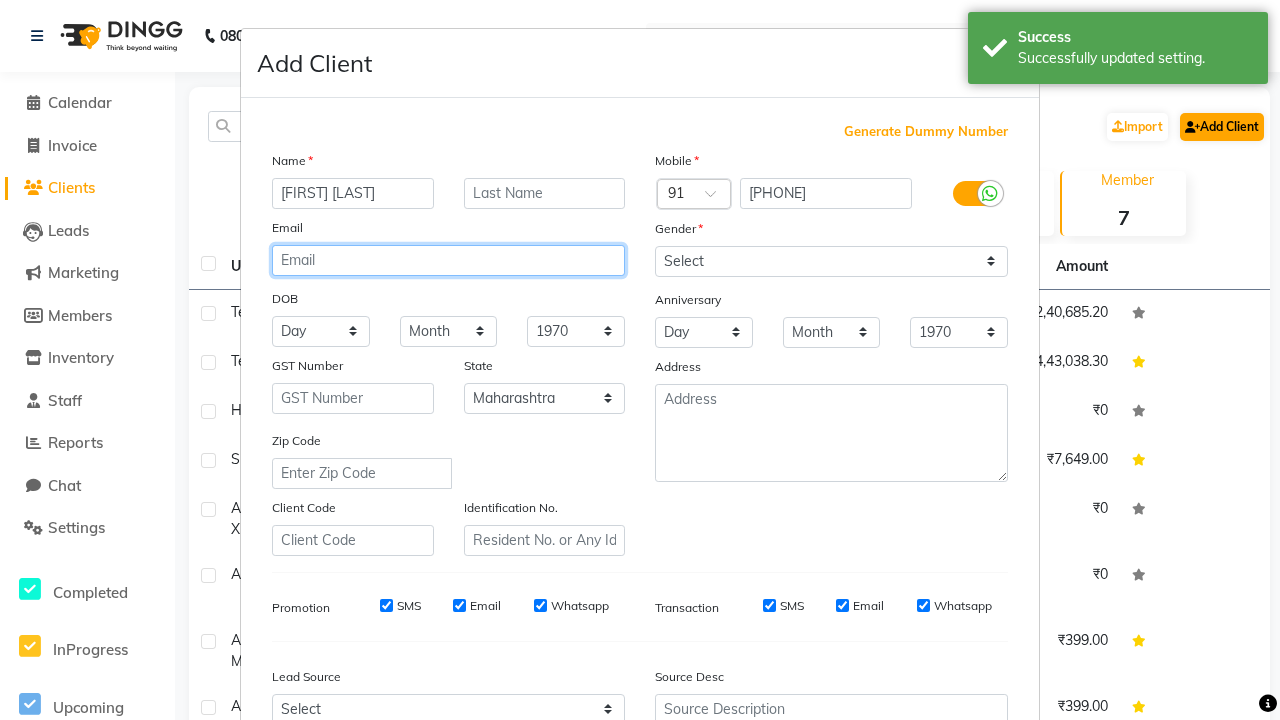 type on "[NAME]@[DOMAIN].com" 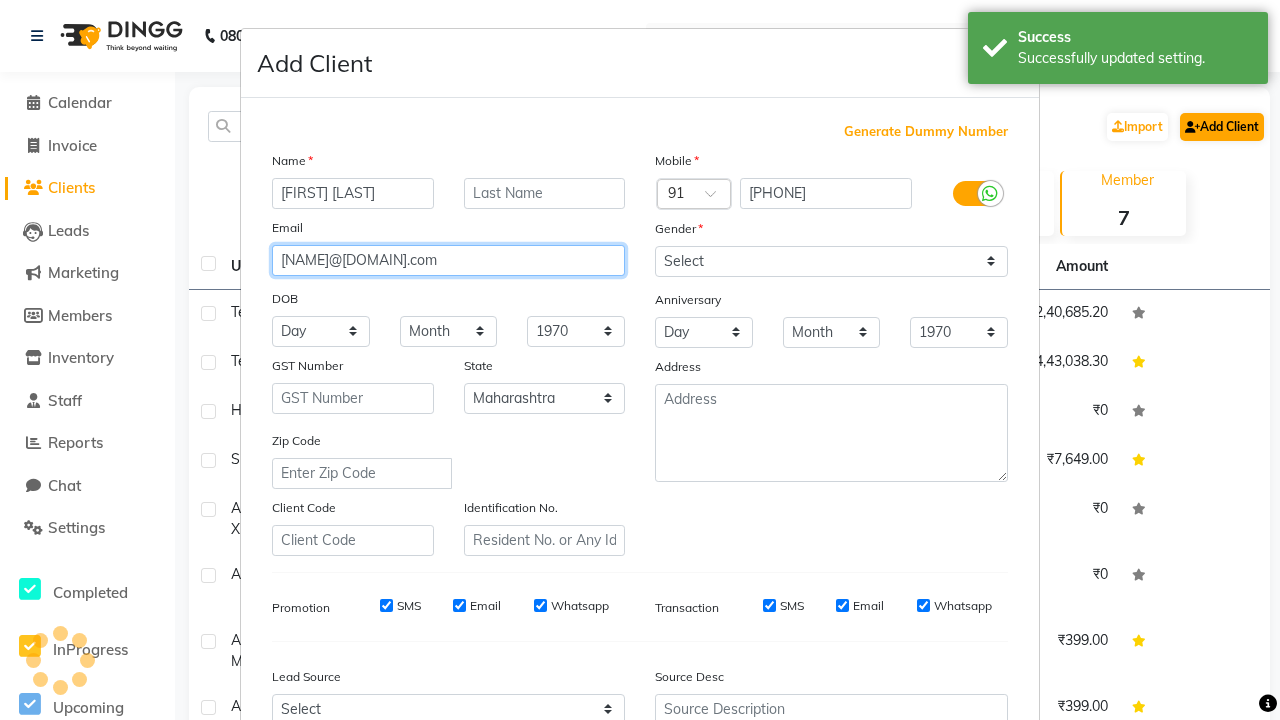 select on "male" 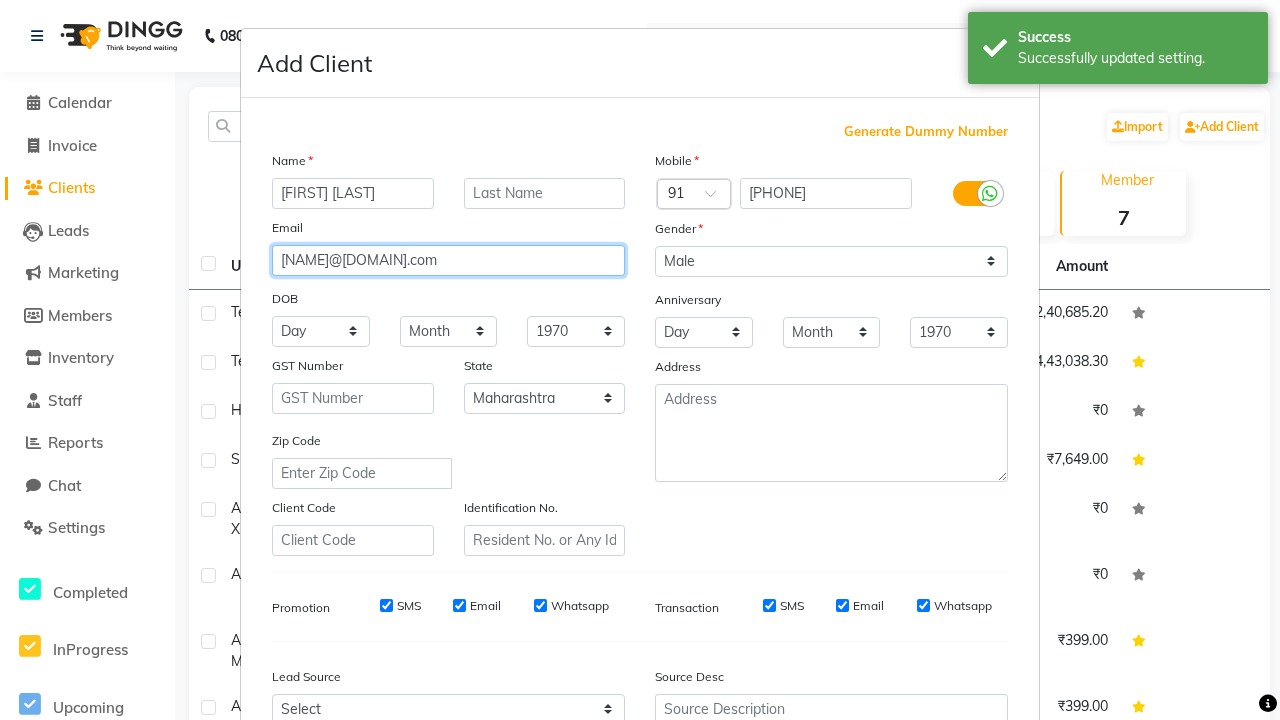 type on "[NAME]@[DOMAIN].com" 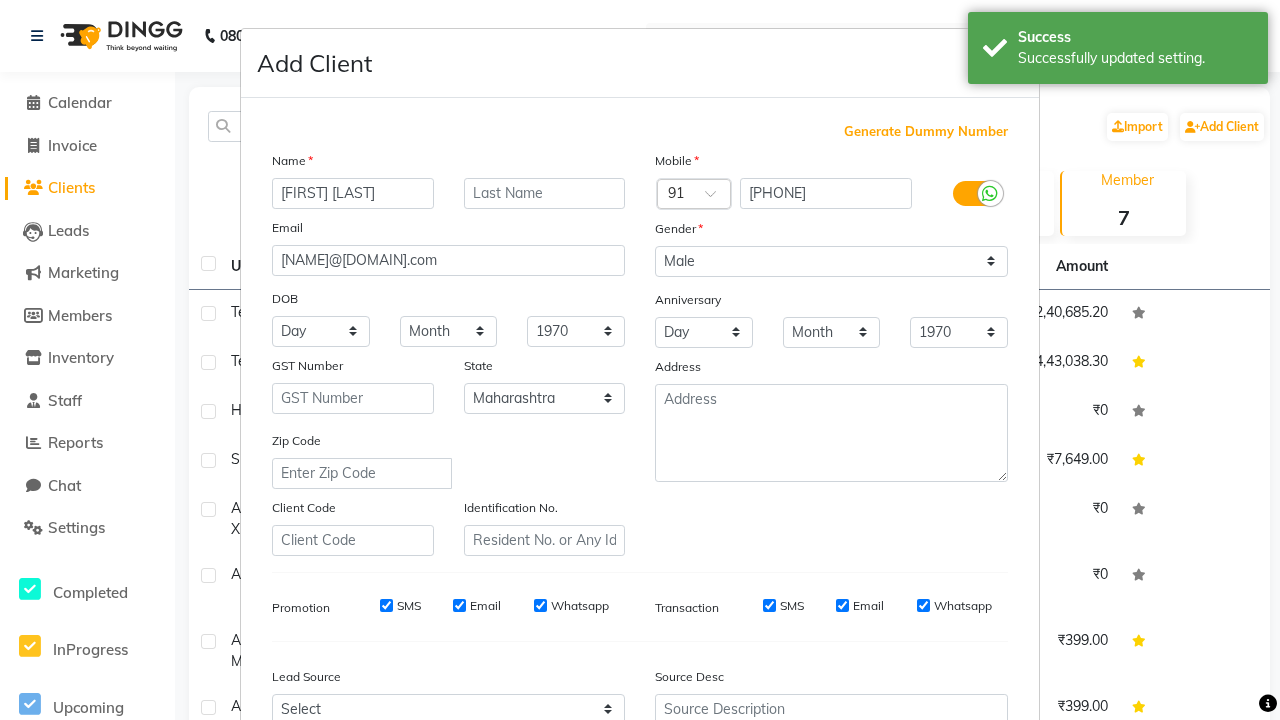 click on "Add" at bounding box center [906, 855] 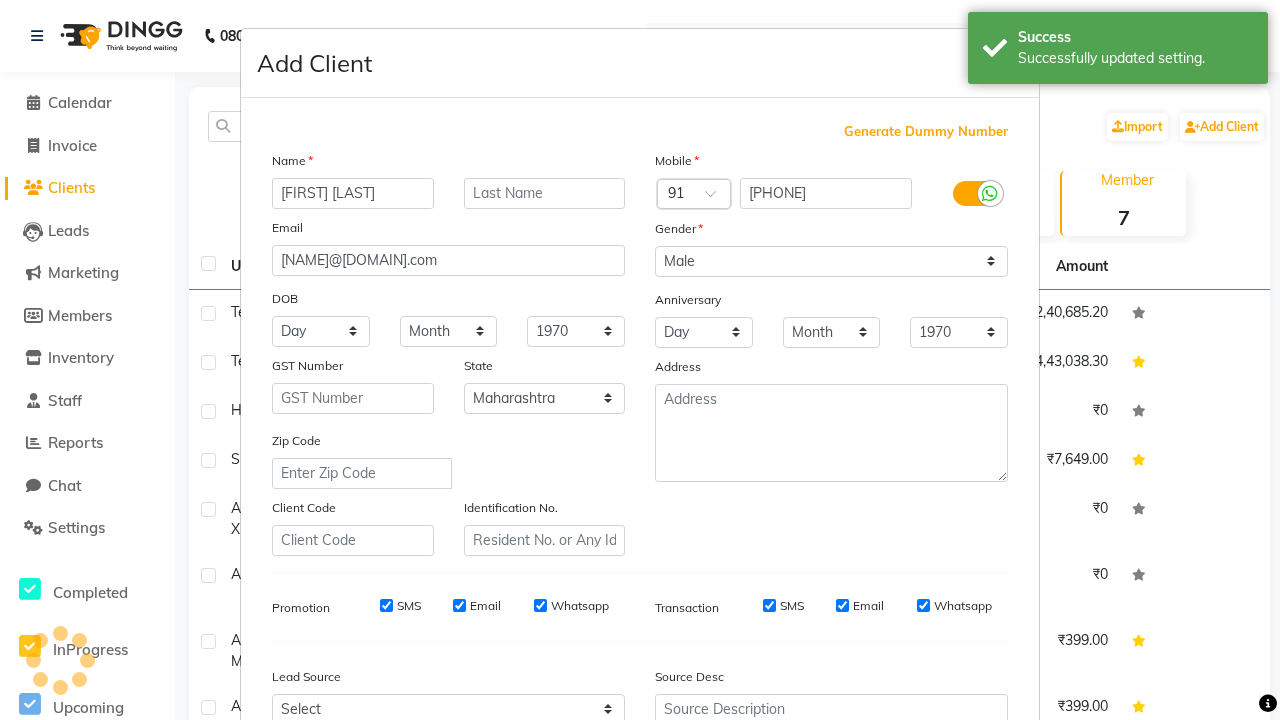 scroll, scrollTop: 203, scrollLeft: 0, axis: vertical 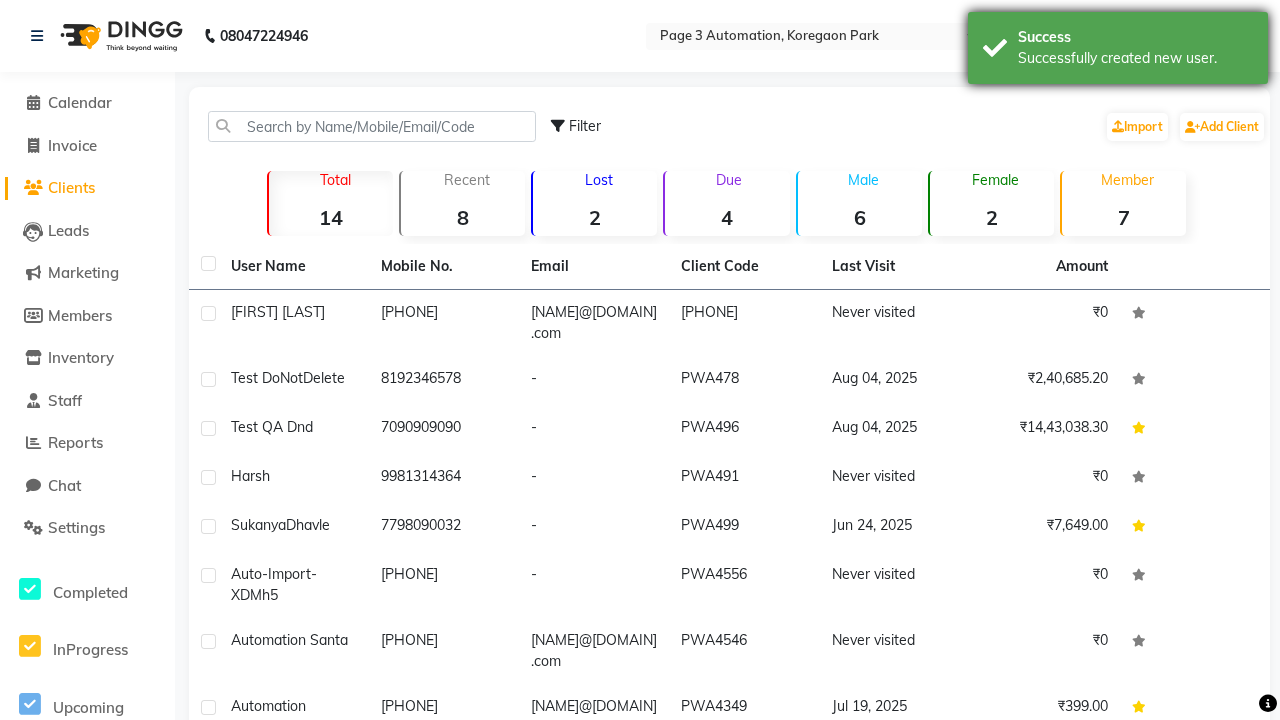 click on "Successfully created new user." at bounding box center (1135, 58) 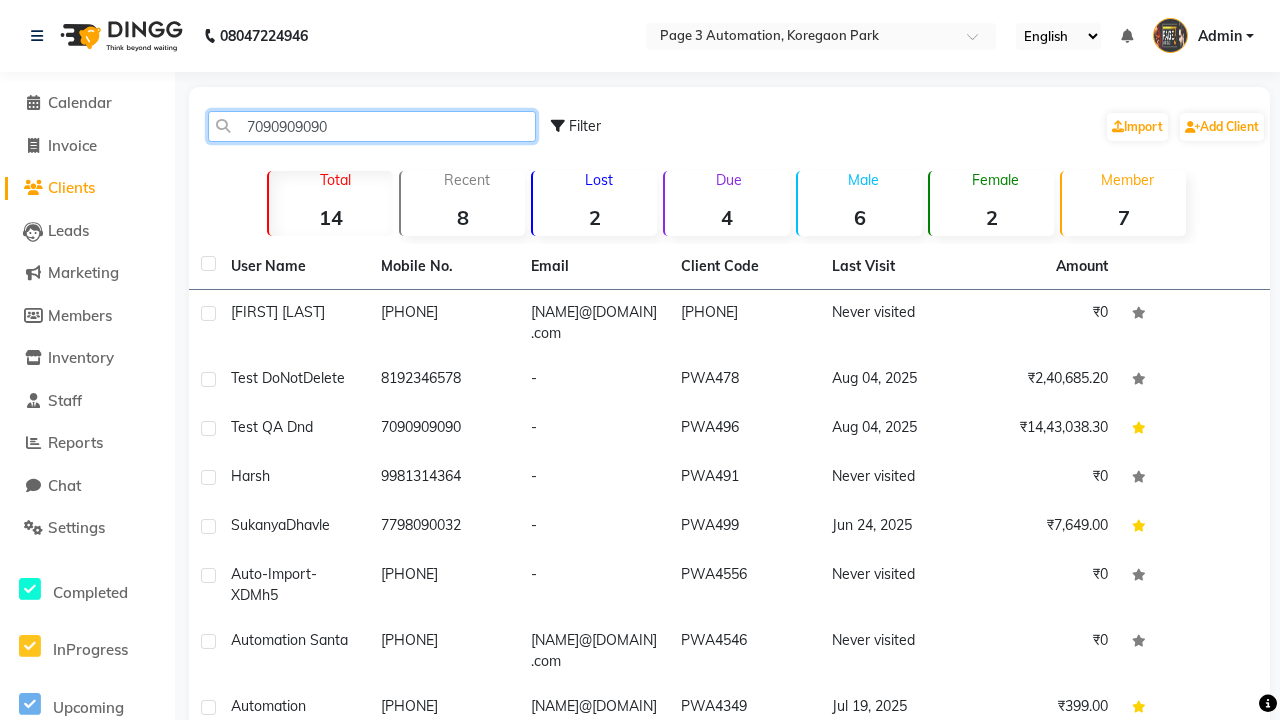 type on "7090909090" 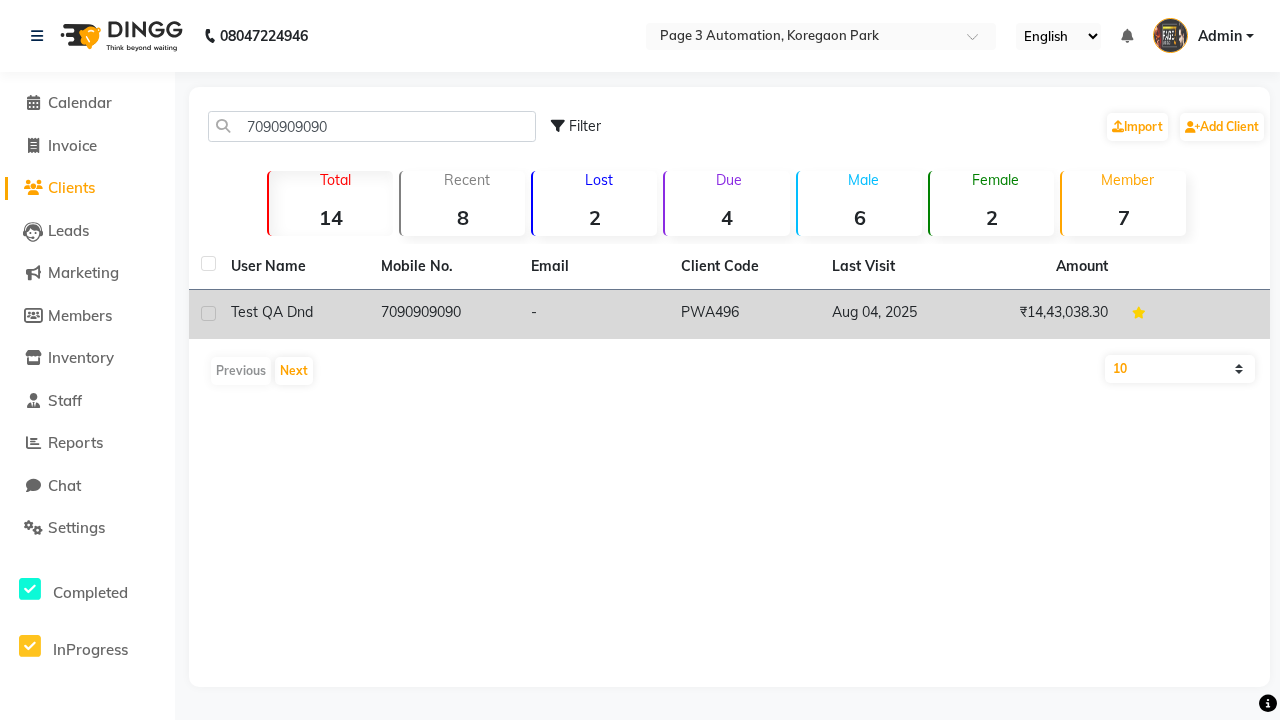 click on "7090909090" 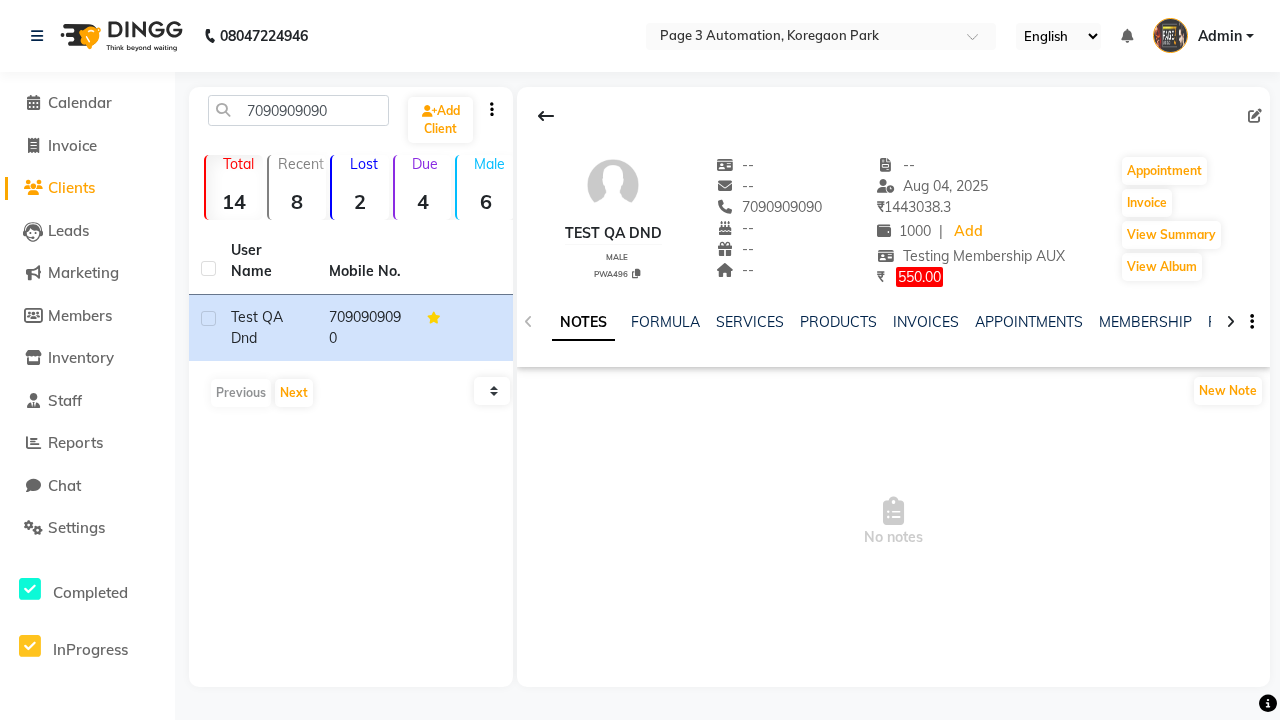 click on "FAMILY" 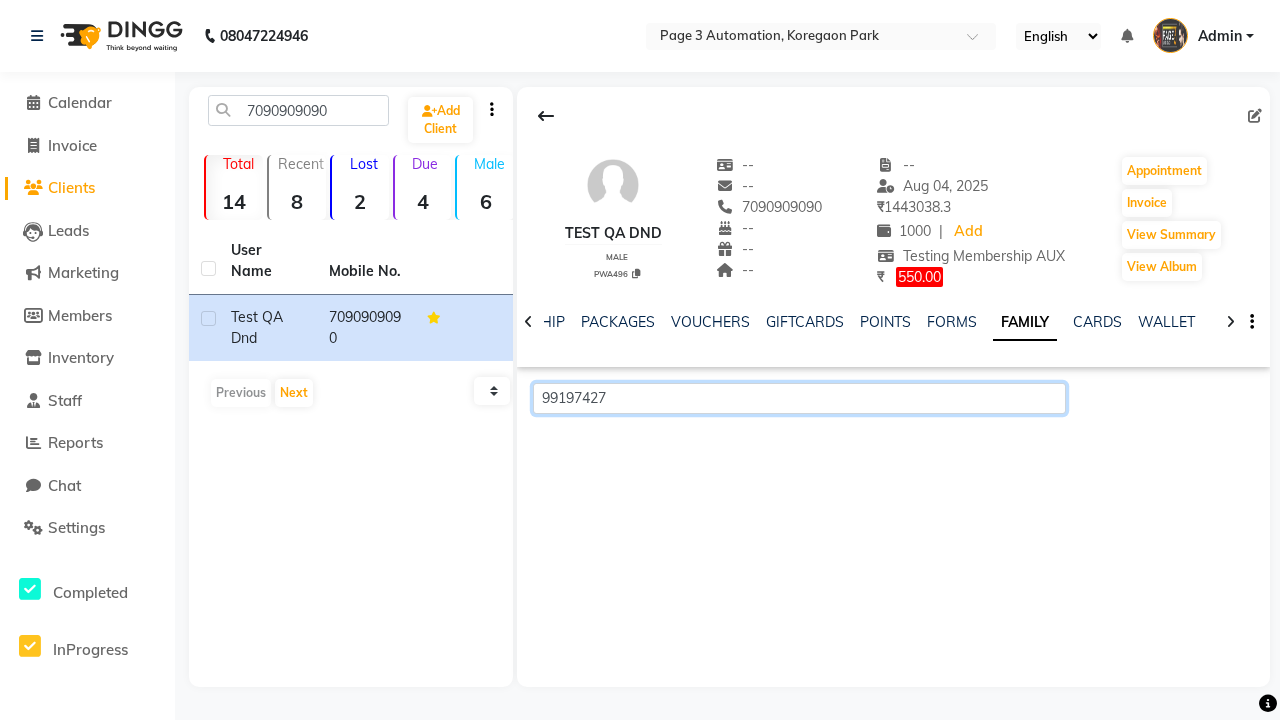 scroll, scrollTop: 0, scrollLeft: 433, axis: horizontal 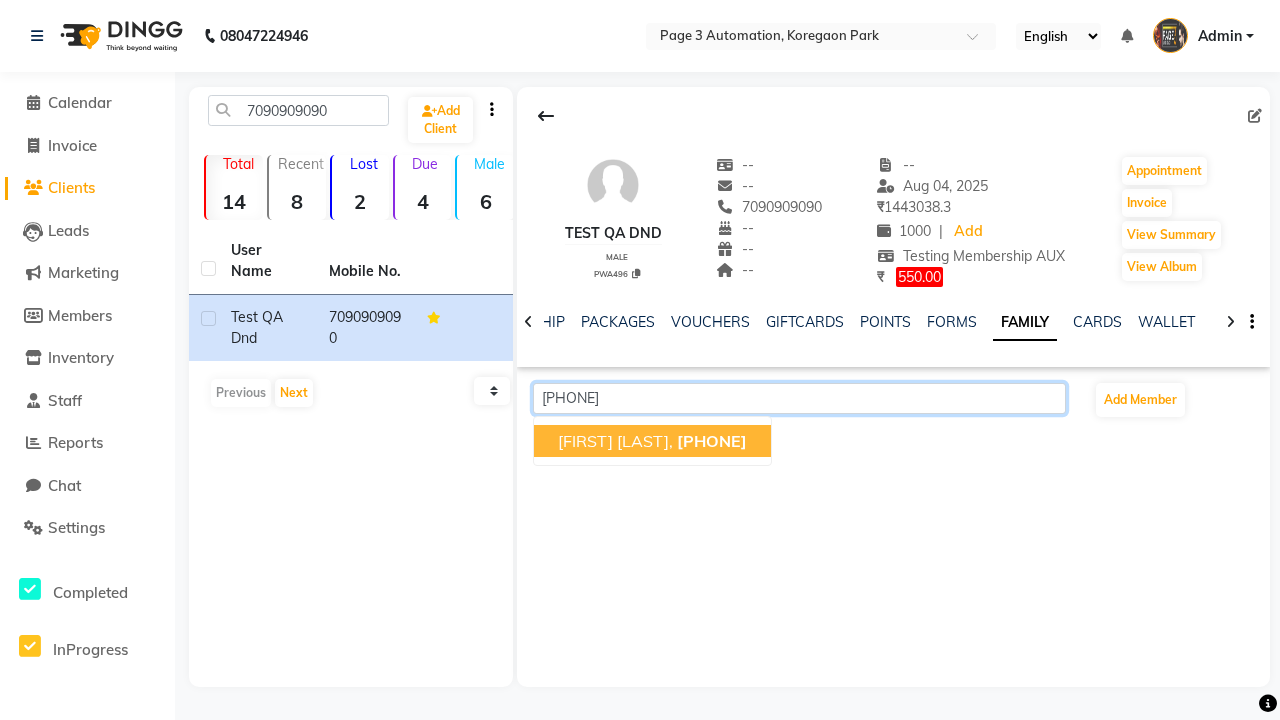 click on "[PHONE]" 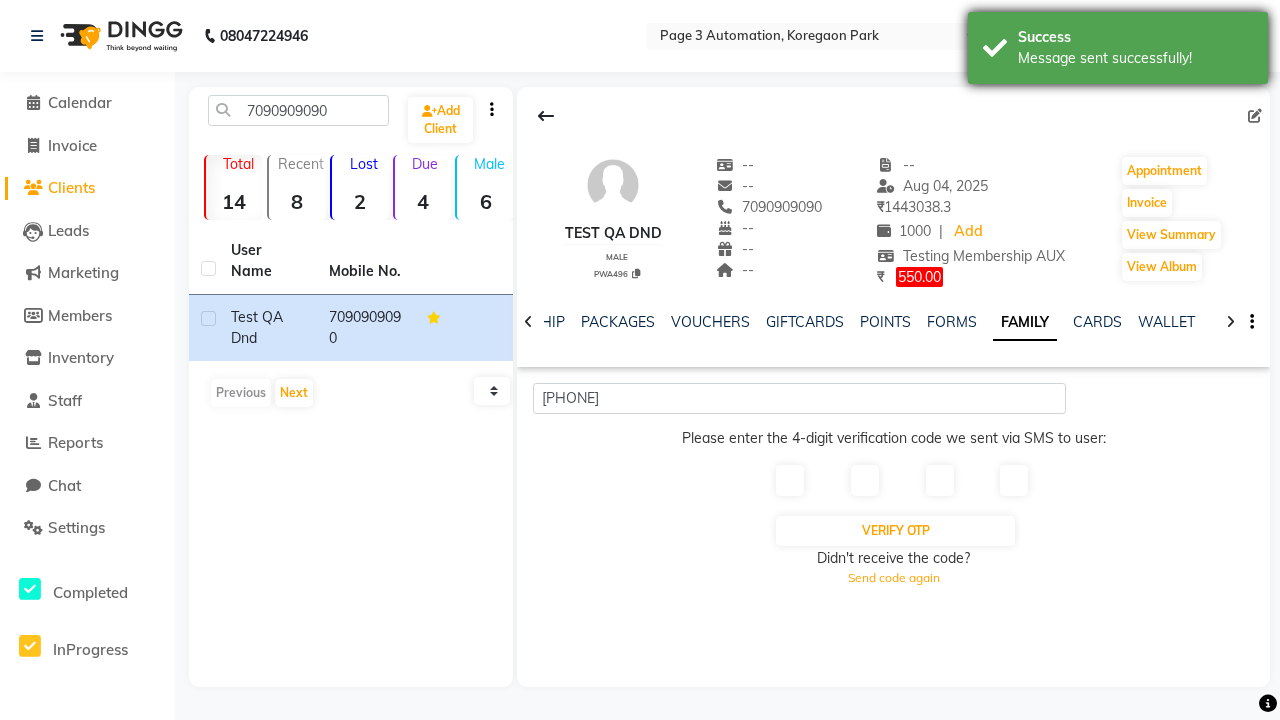 click on "Message sent successfully!" at bounding box center (1135, 58) 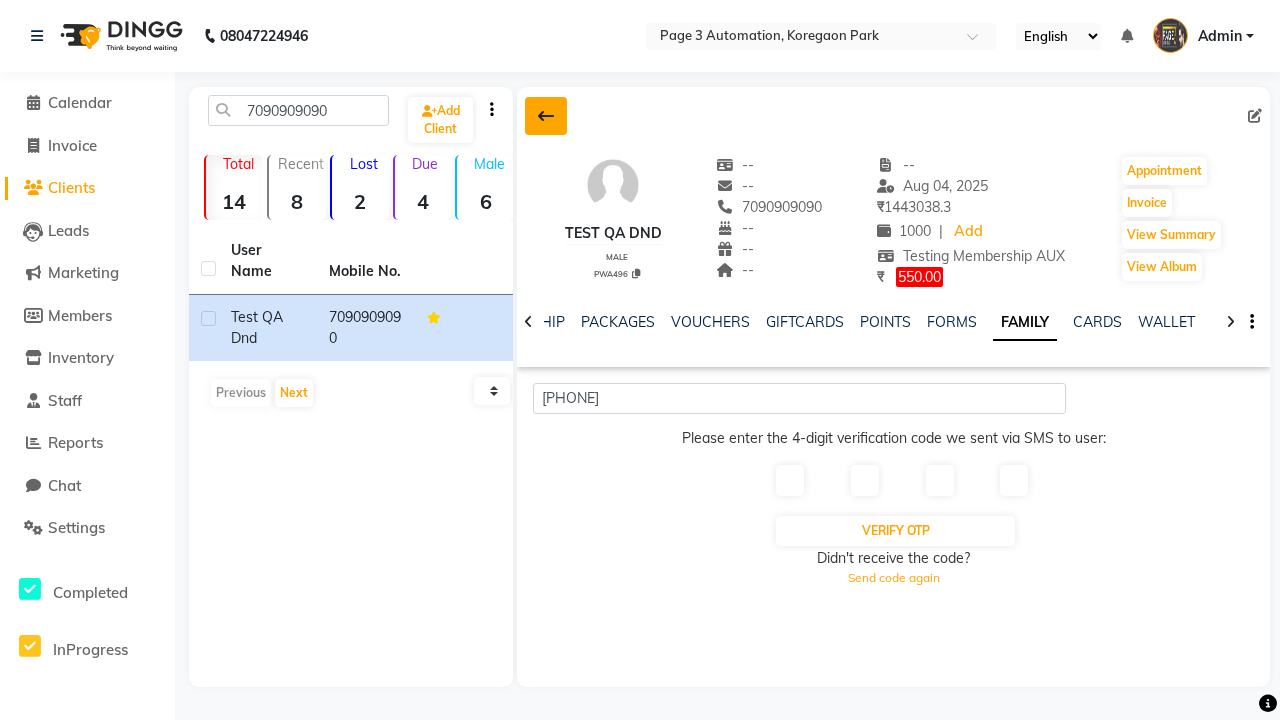 click 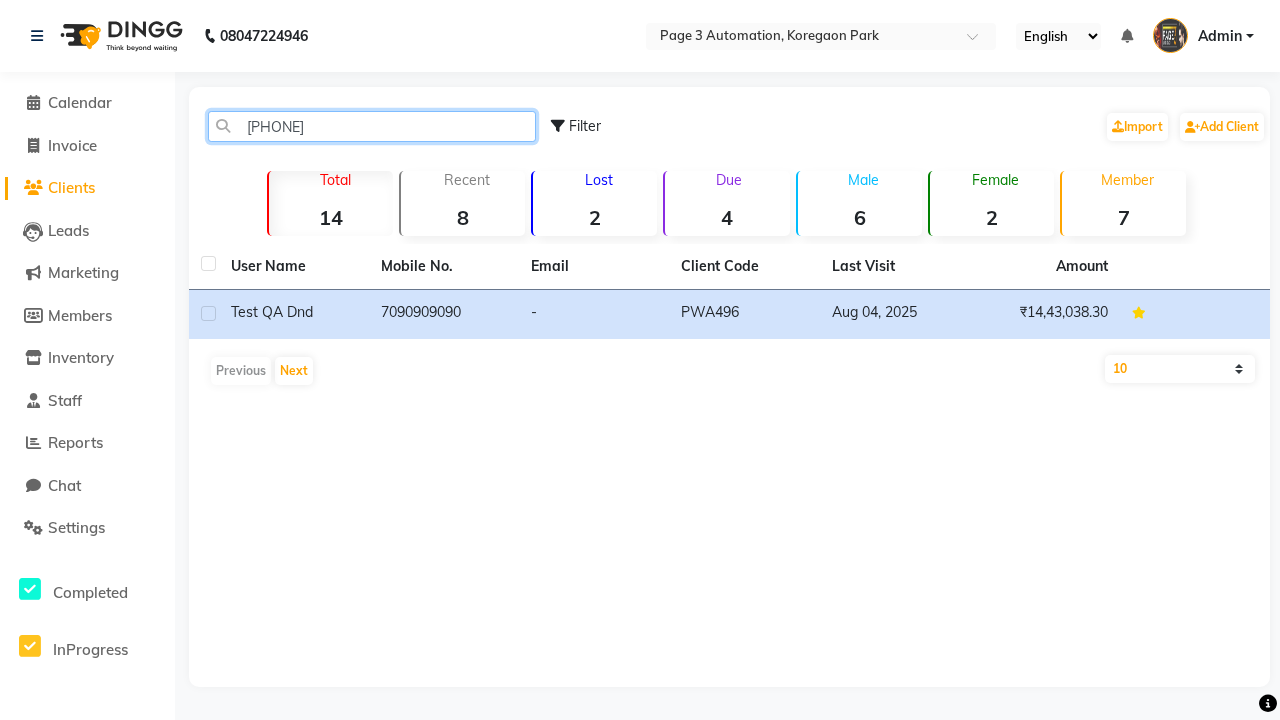 type on "[PHONE]" 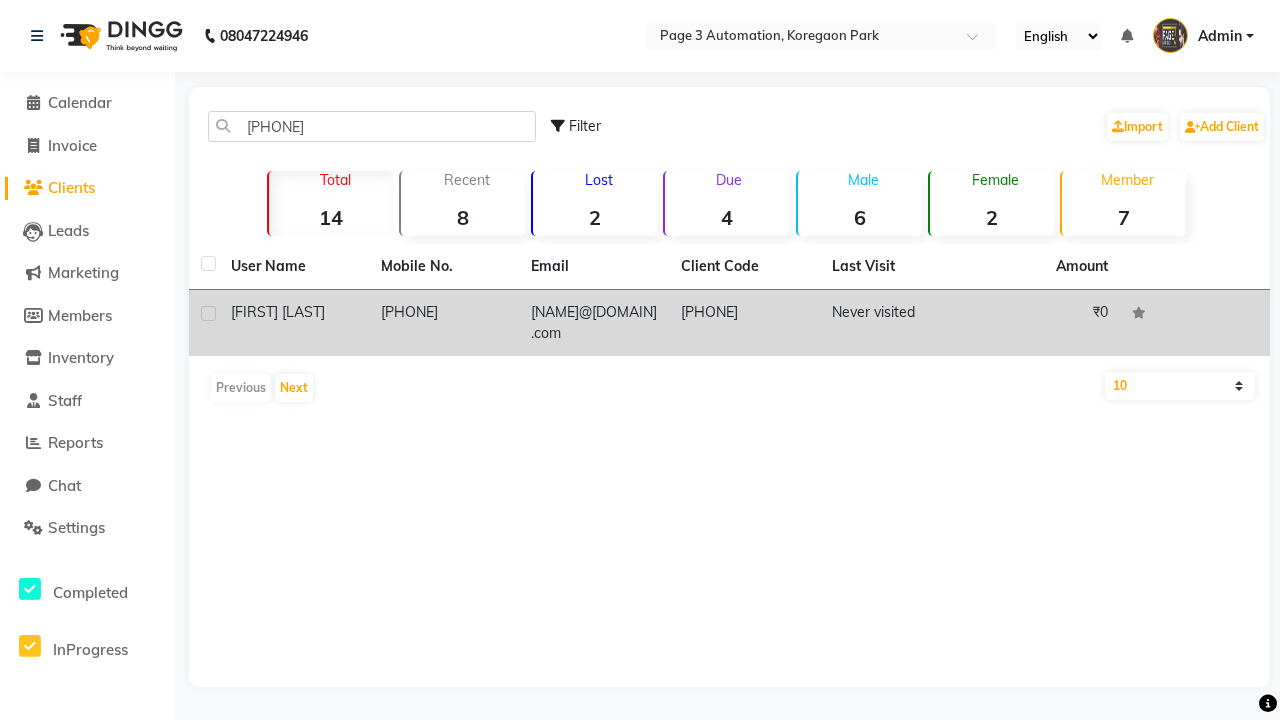 click on "[PHONE]" 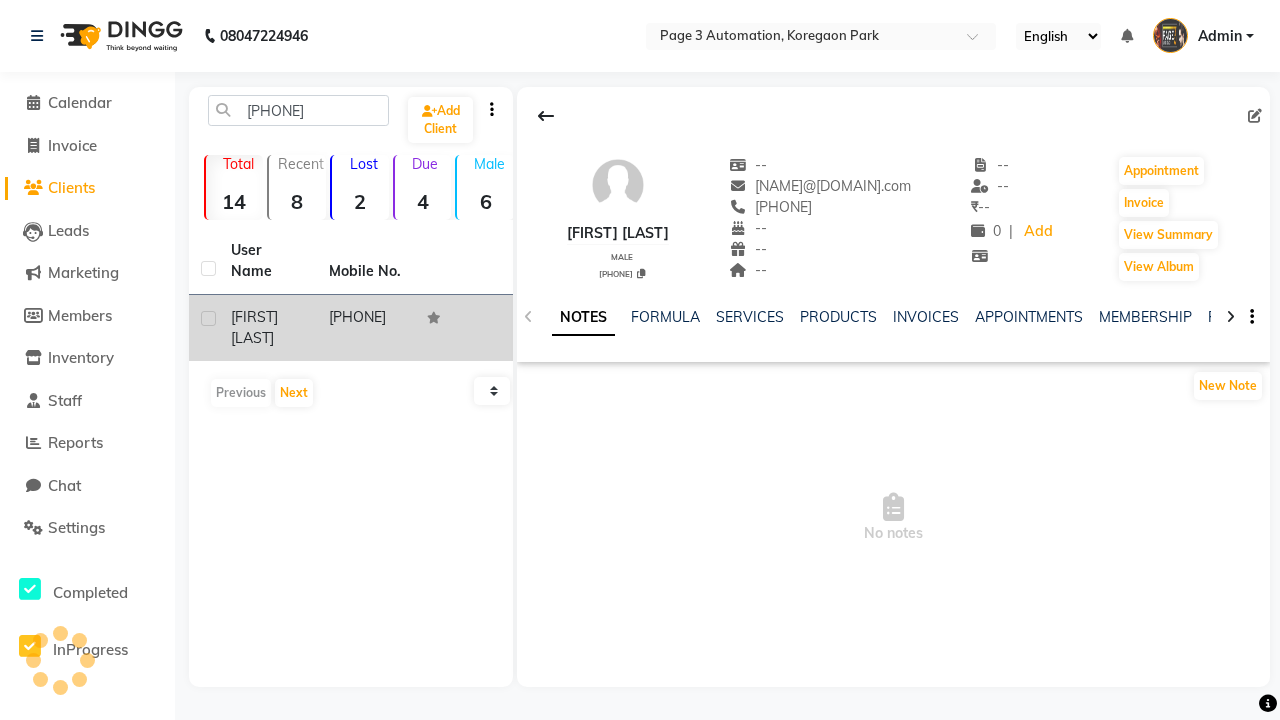 click 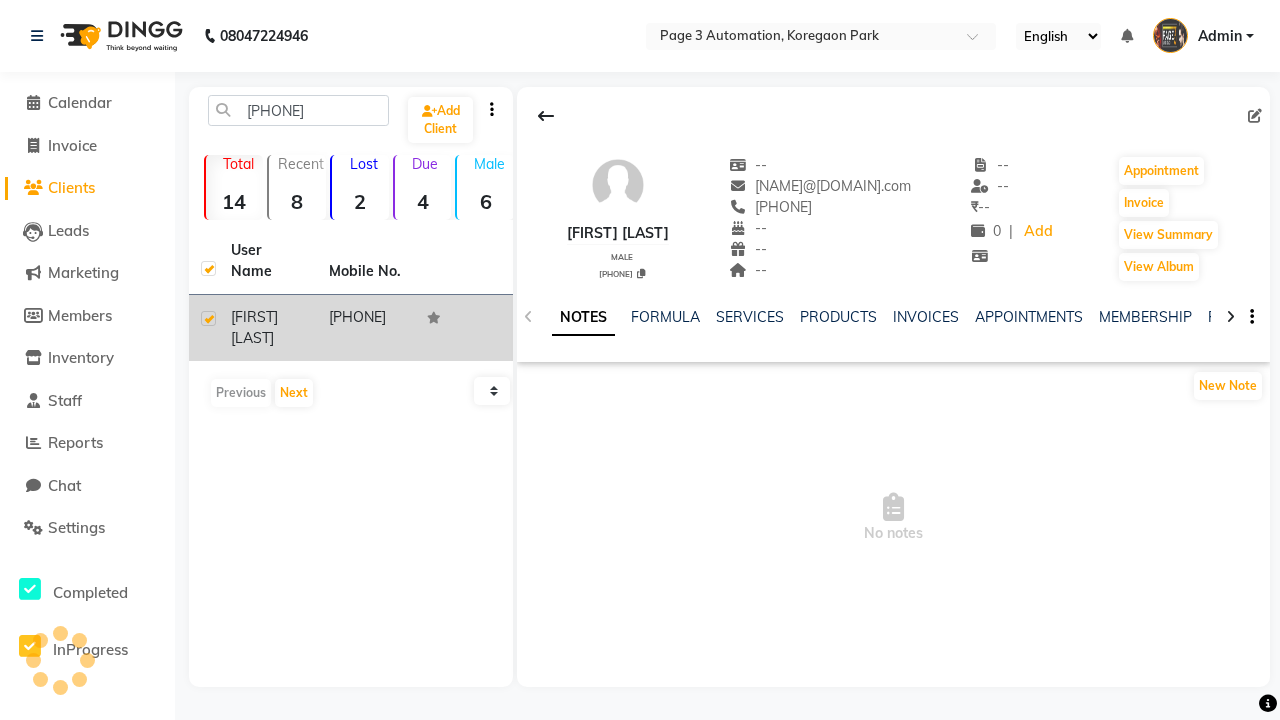 checkbox on "true" 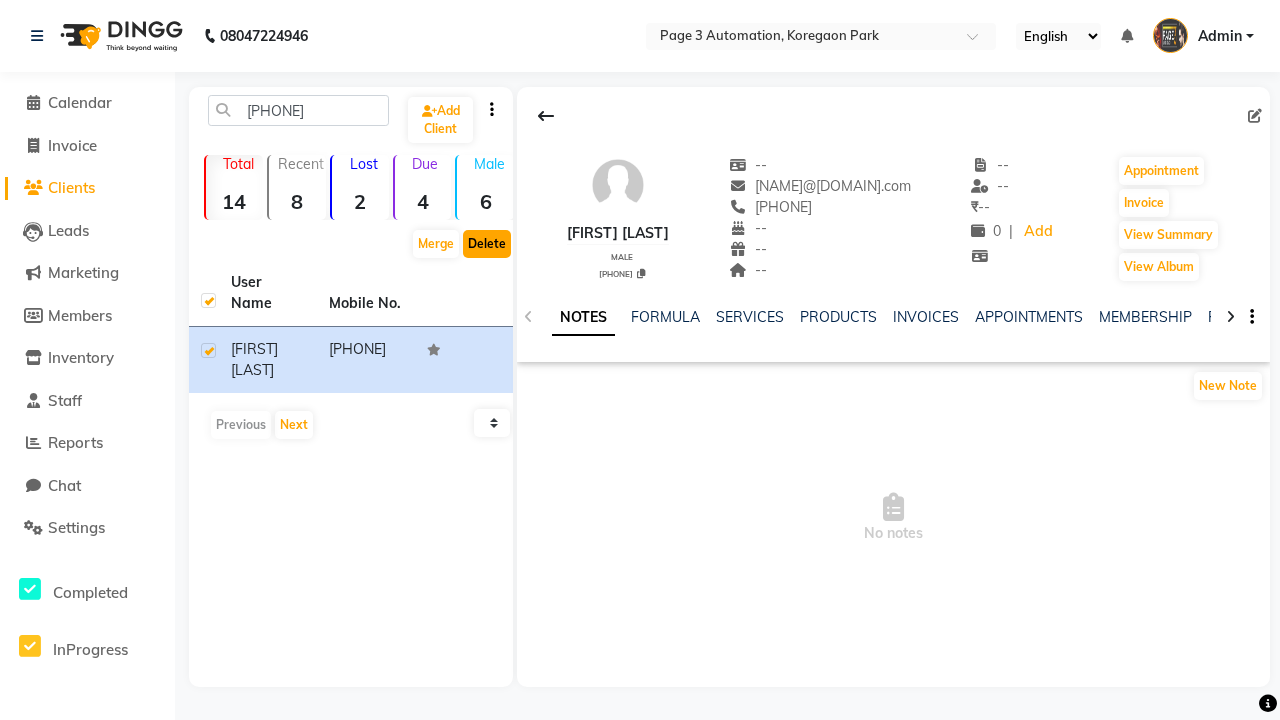 click on "Delete" 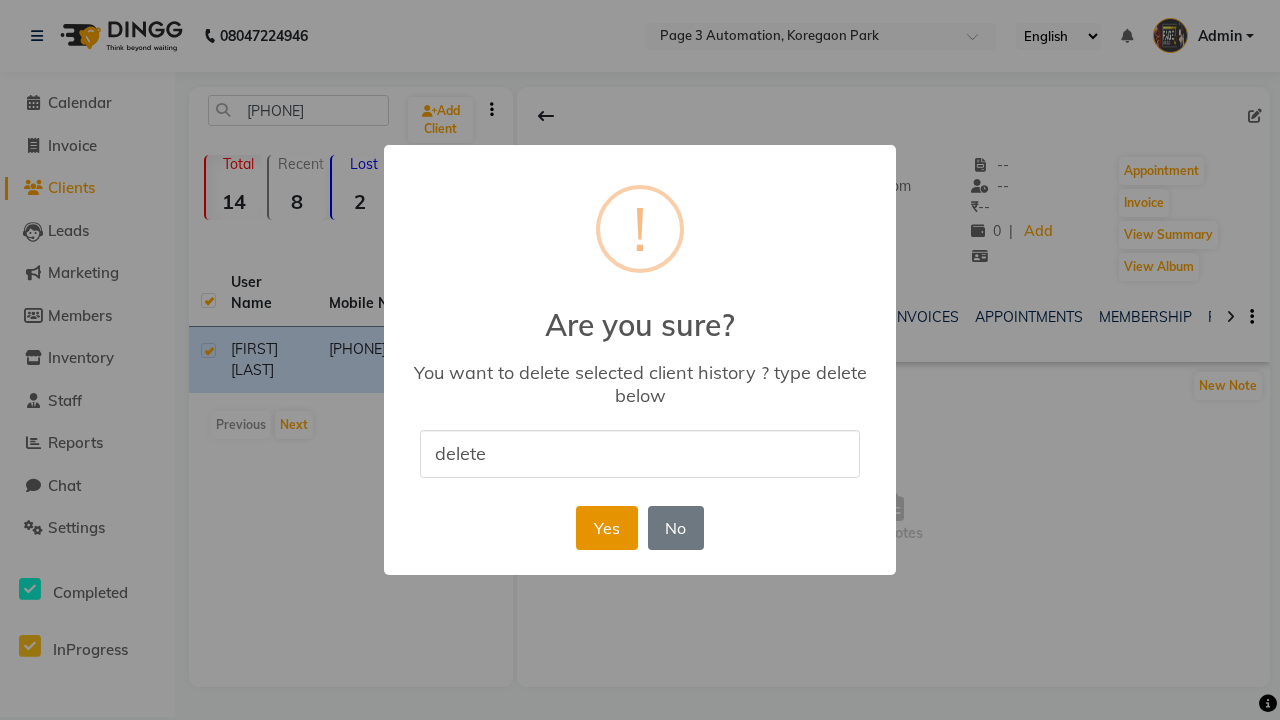 type on "delete" 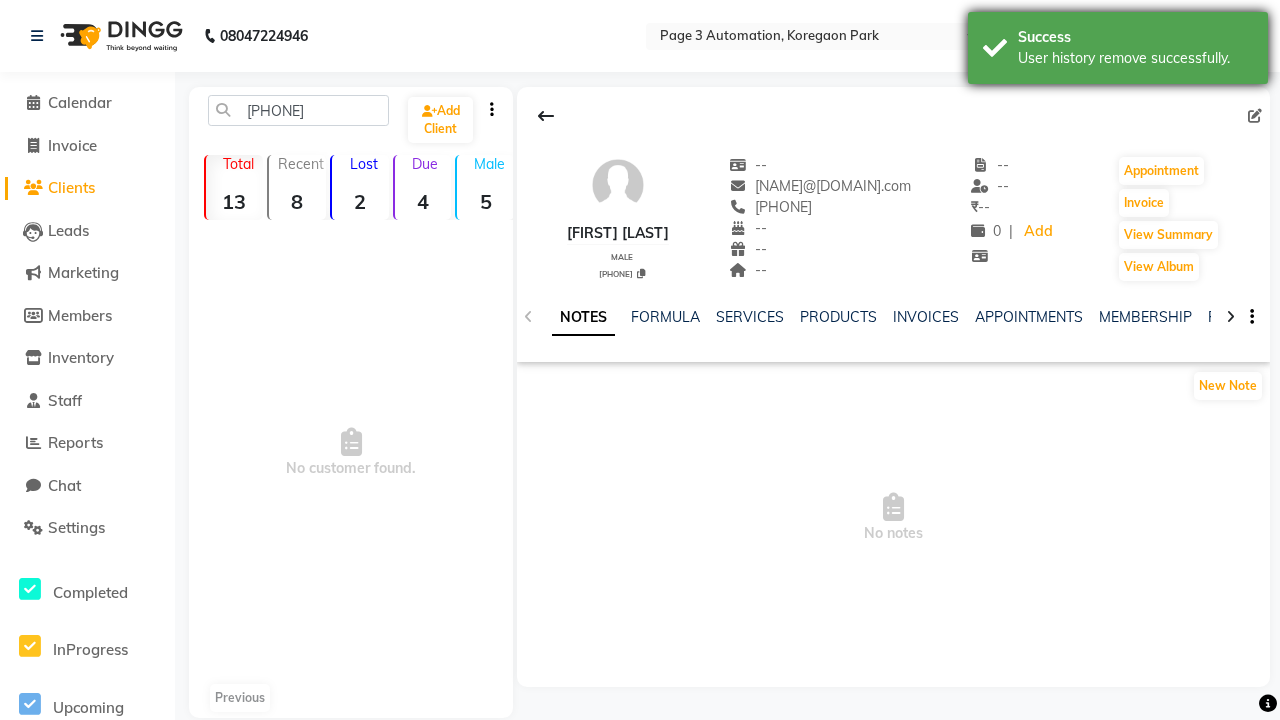 click on "User history remove successfully." at bounding box center [1135, 58] 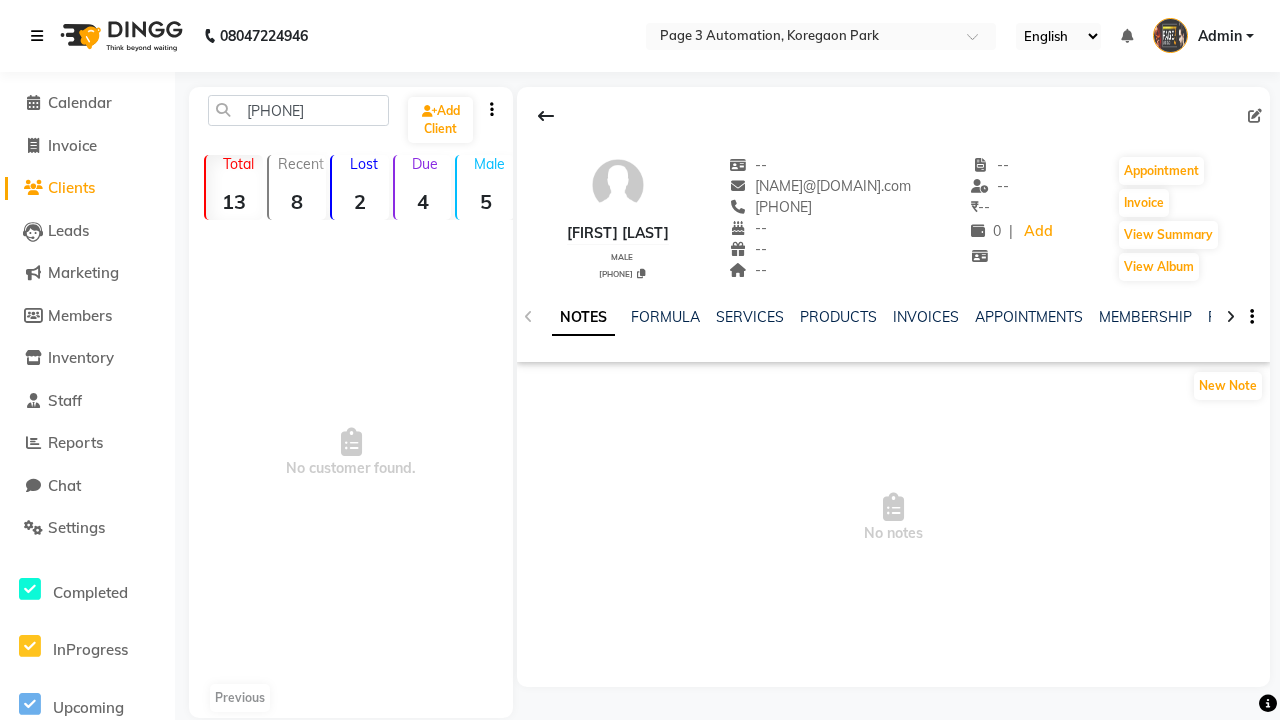 click at bounding box center (37, 36) 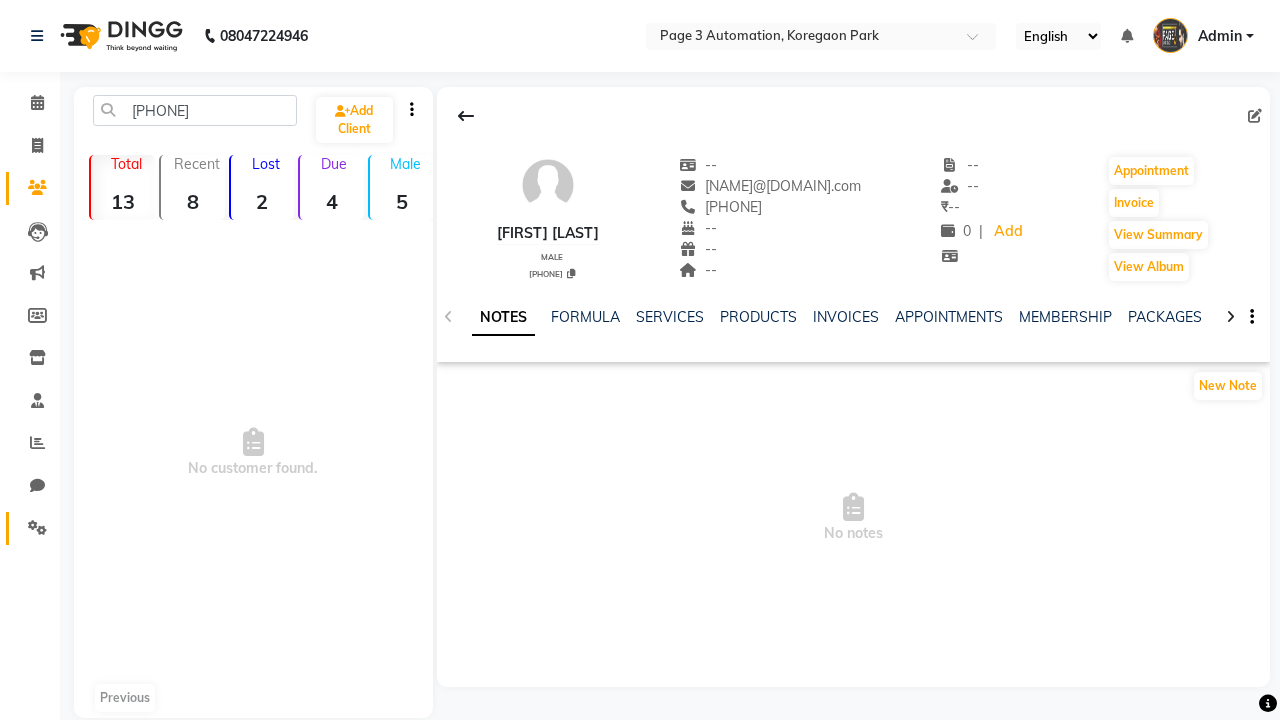 click 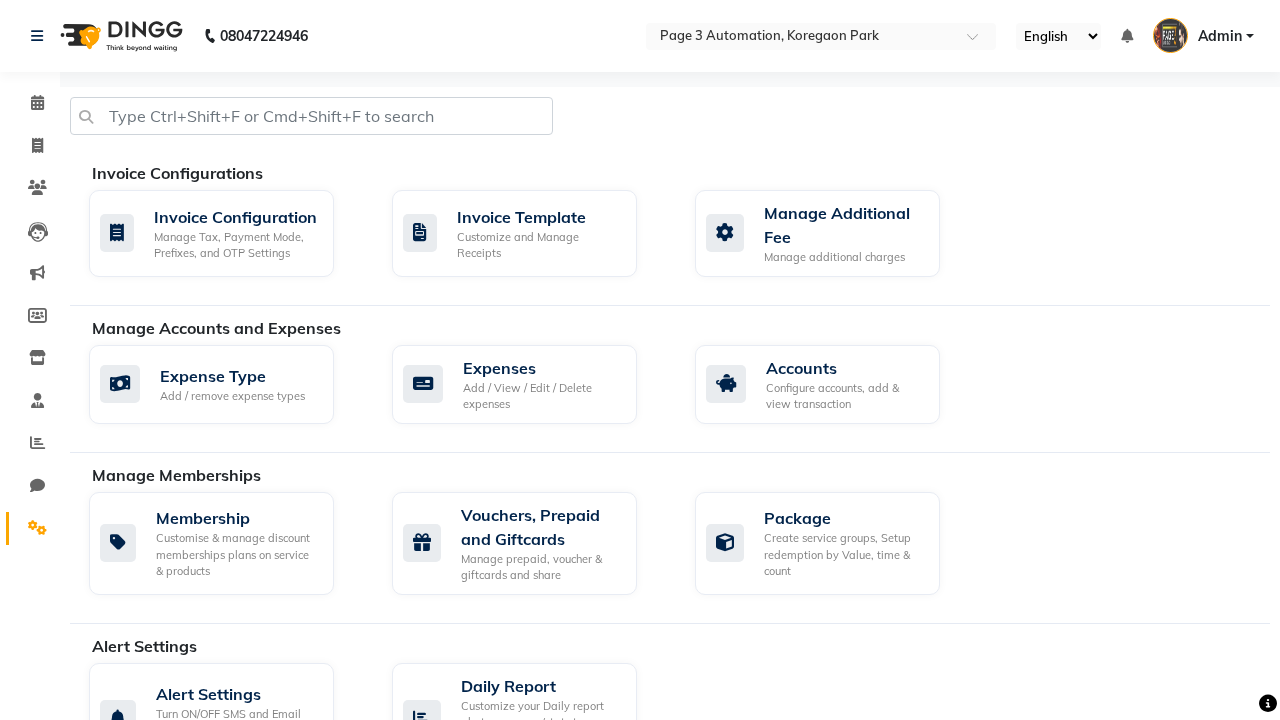 click on "Manage reset opening cash, change password." 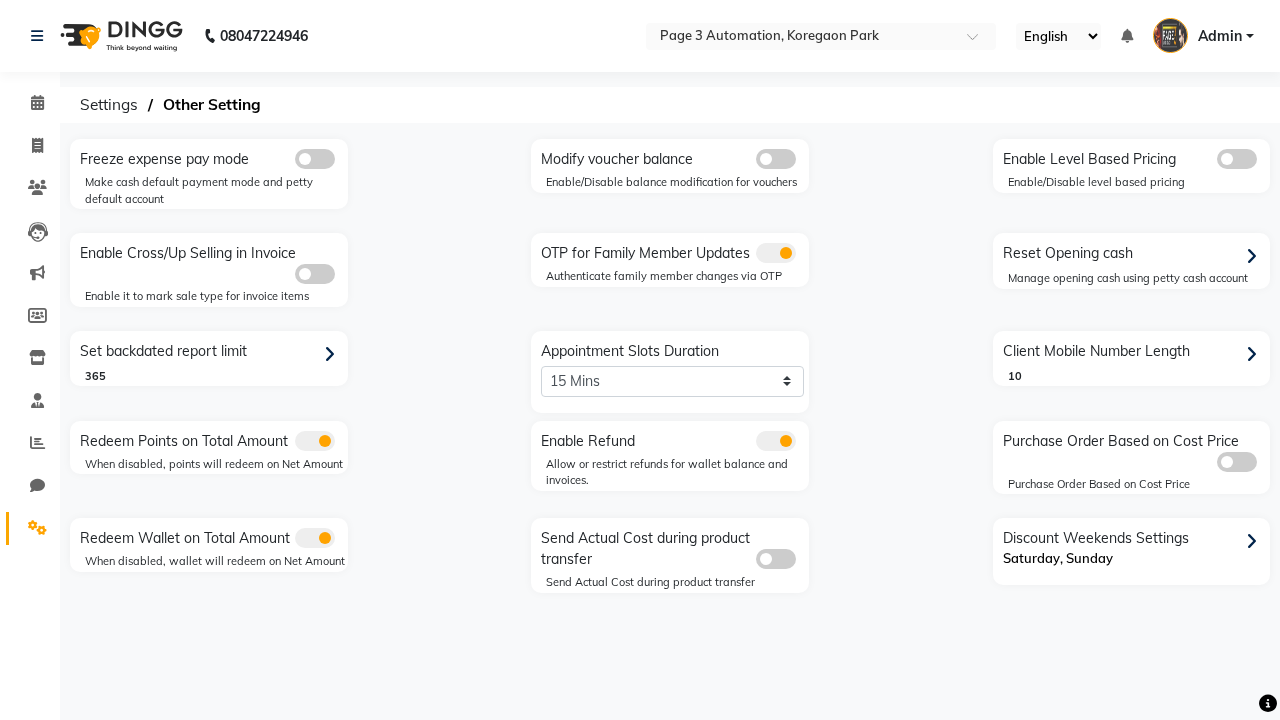 click 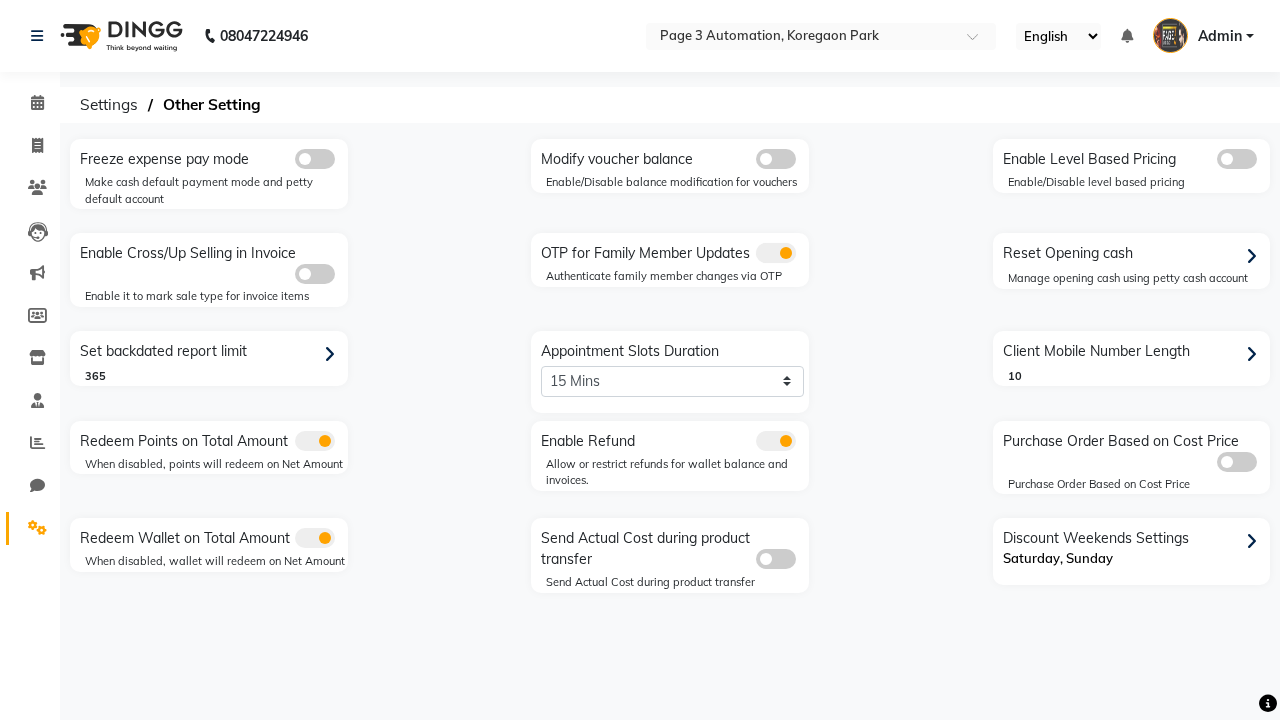 click 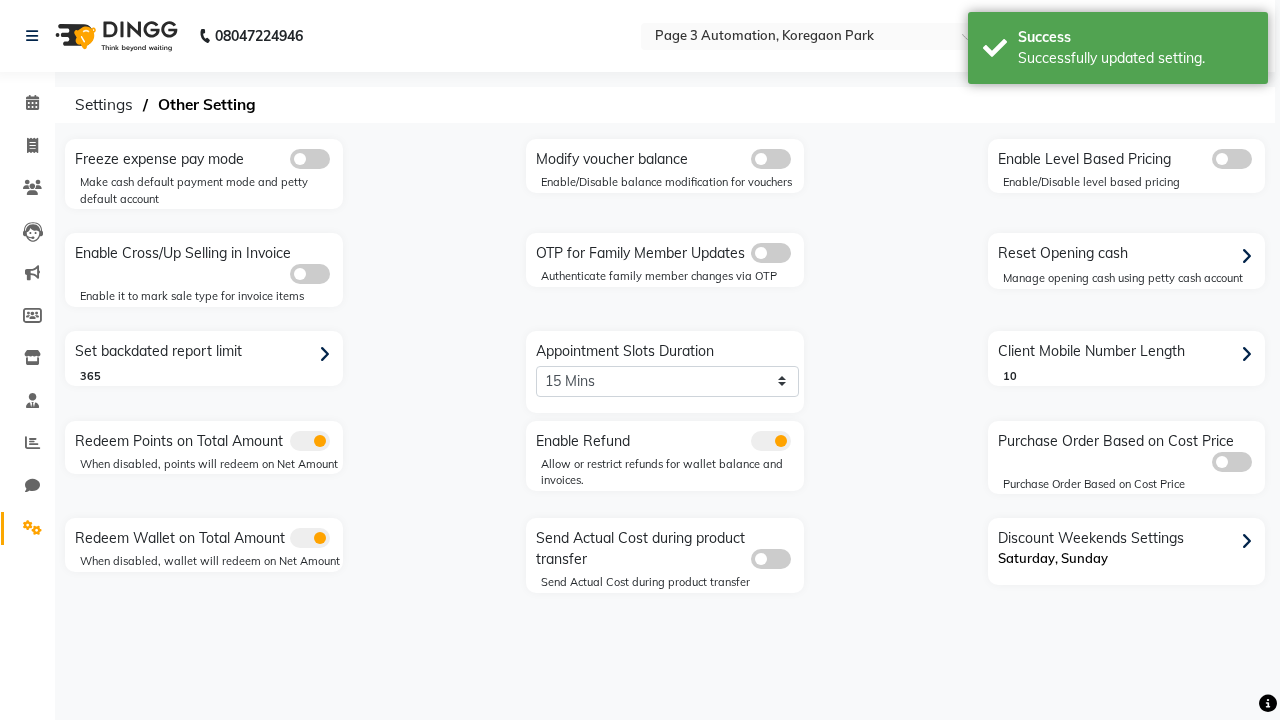 scroll, scrollTop: 0, scrollLeft: 0, axis: both 